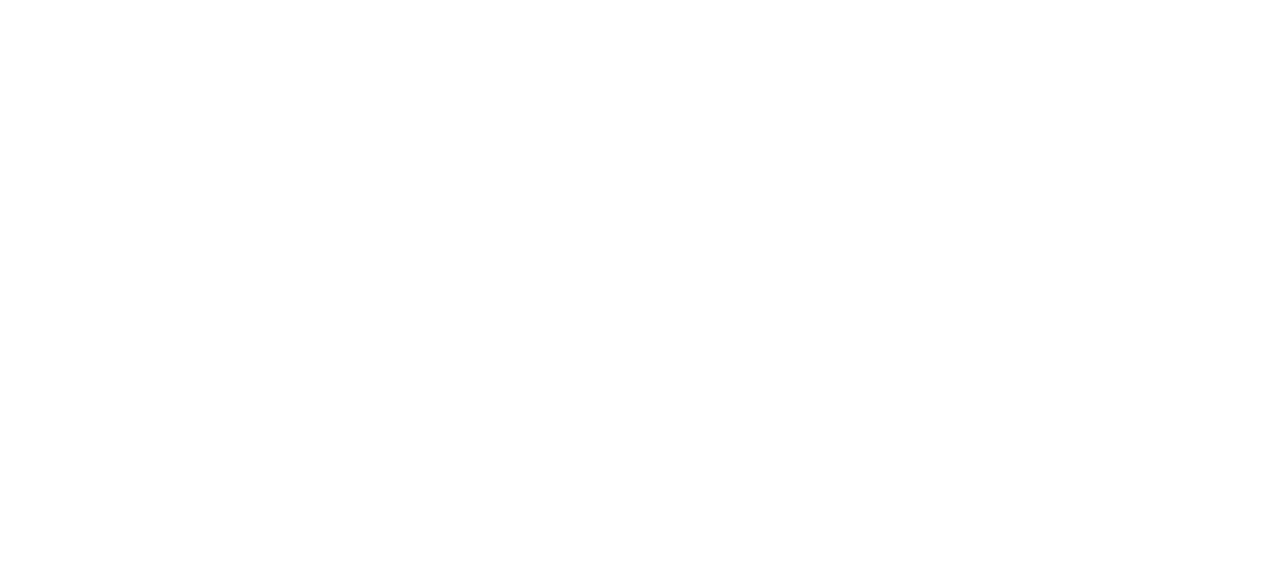 scroll, scrollTop: 0, scrollLeft: 0, axis: both 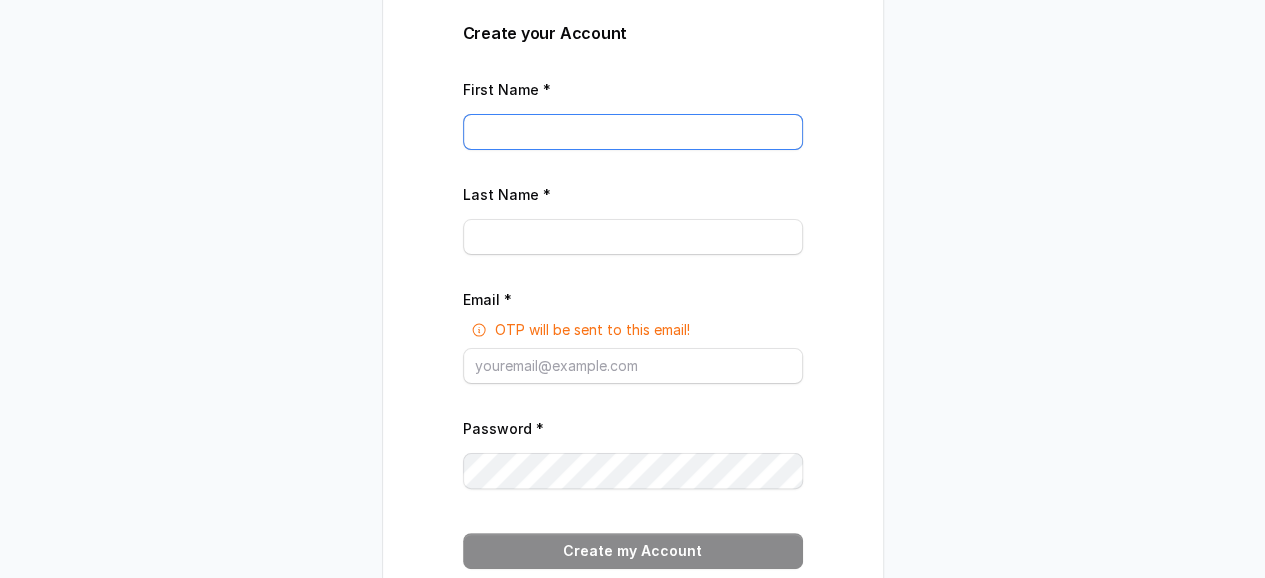 click on "First Name *" at bounding box center [633, 132] 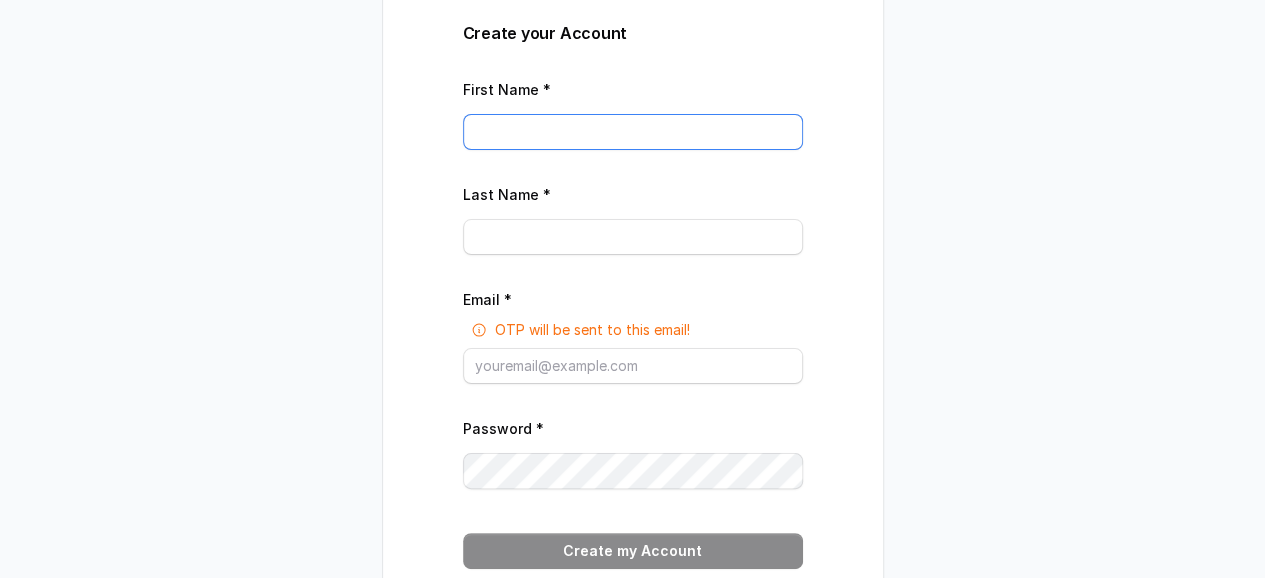 type on "Digipanda" 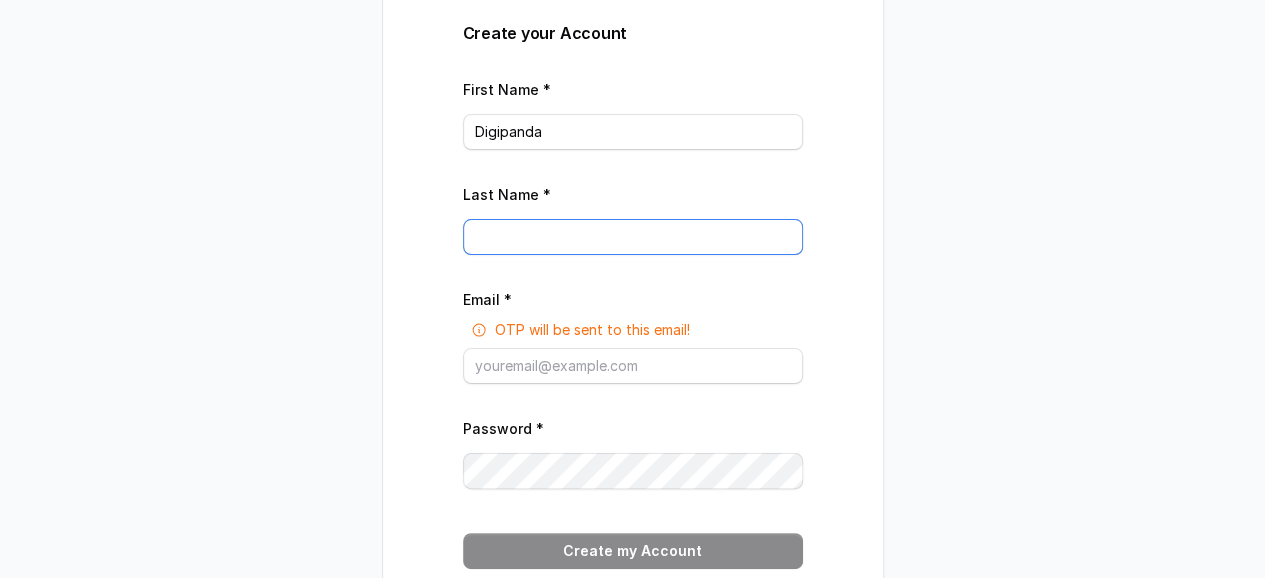 click on "Last Name *" at bounding box center (633, 237) 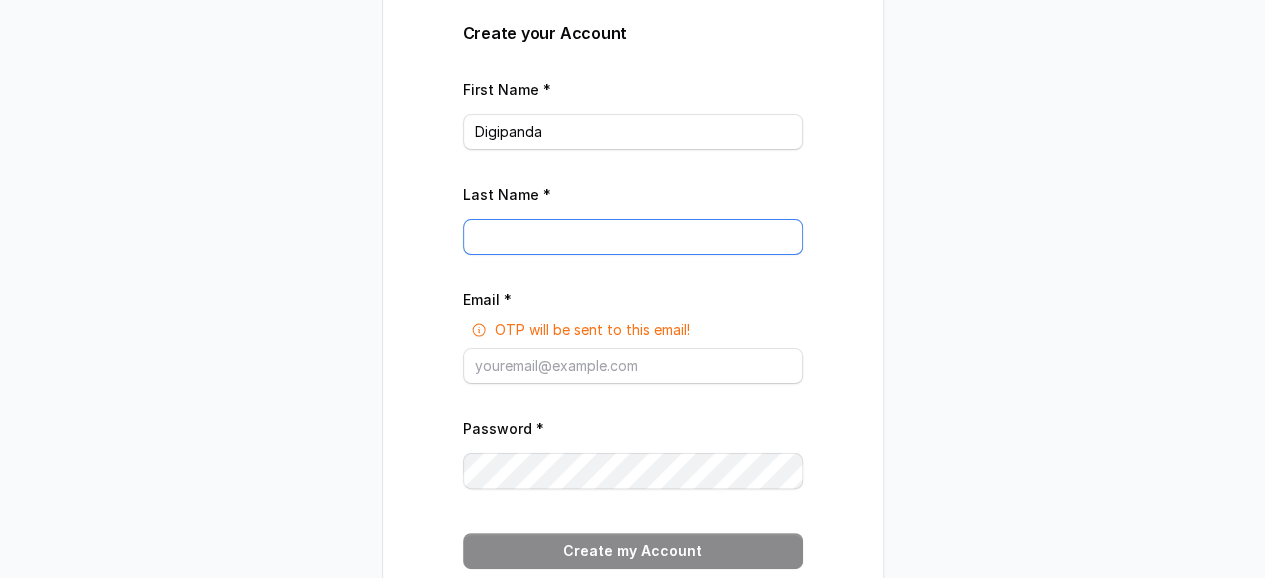 type on "AI" 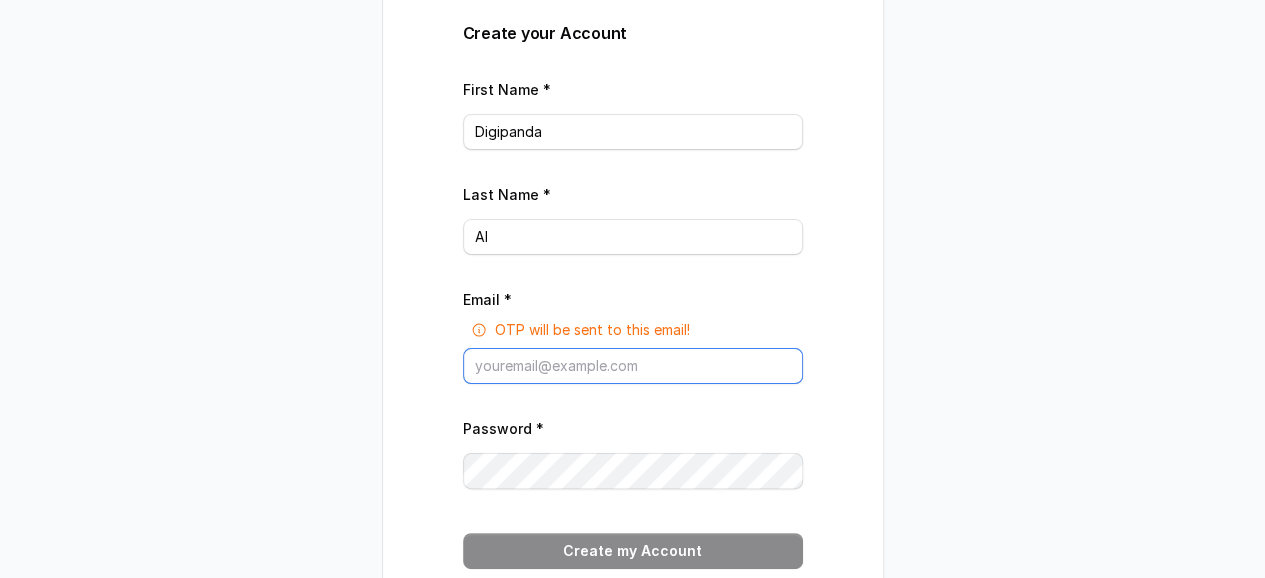 click on "Email *" at bounding box center [633, 366] 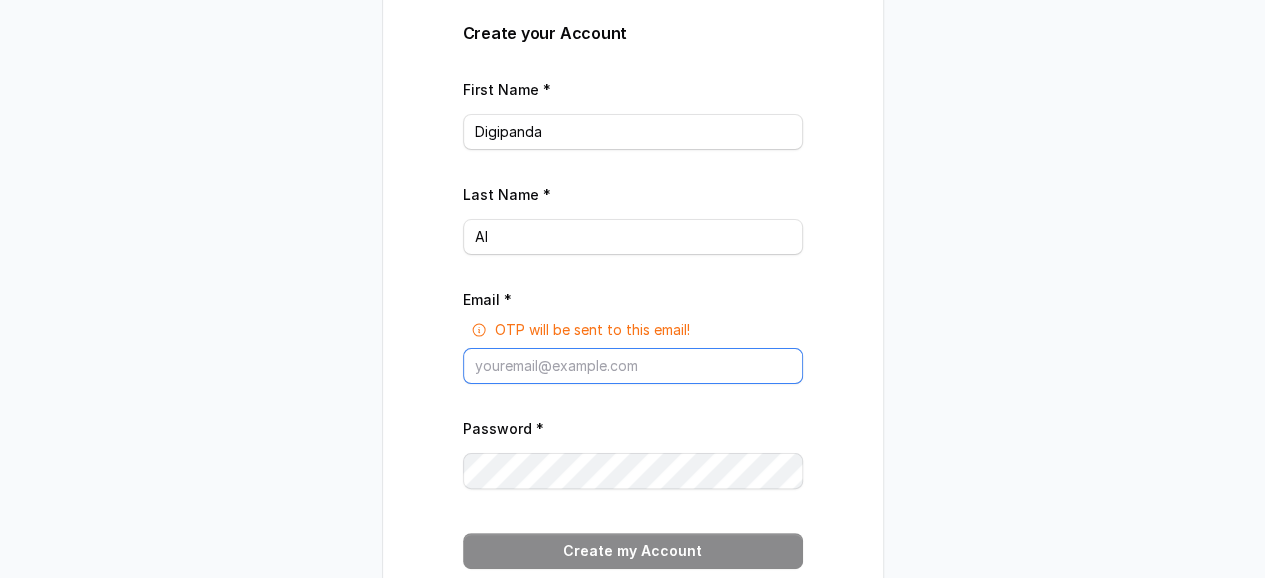 type on "ai@digipanda.co.in" 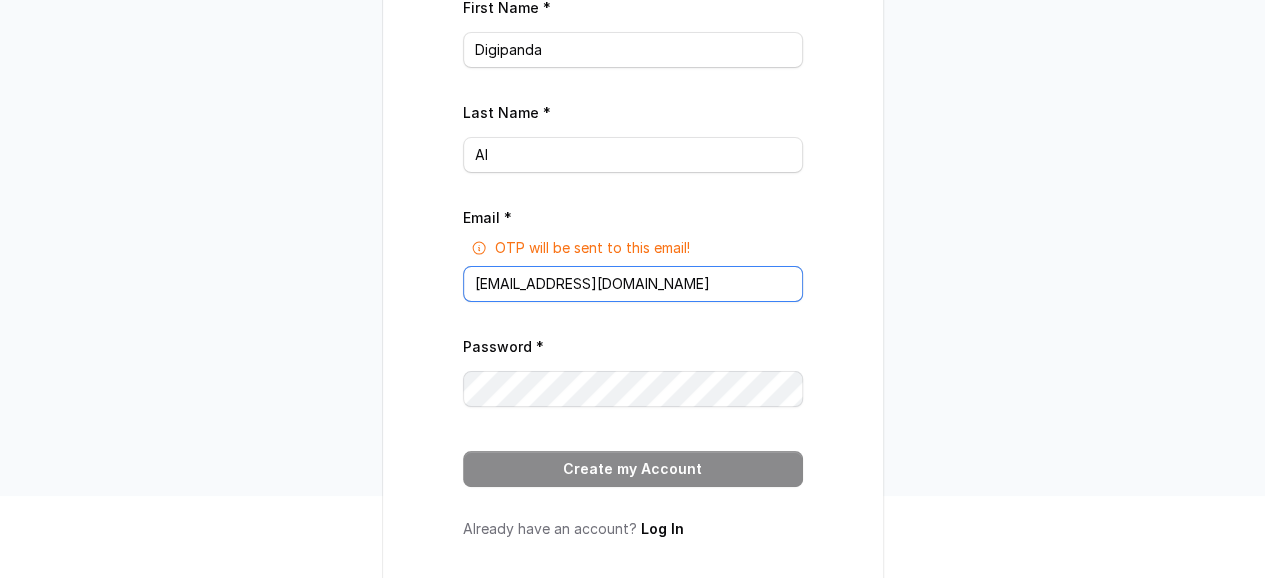 scroll, scrollTop: 100, scrollLeft: 0, axis: vertical 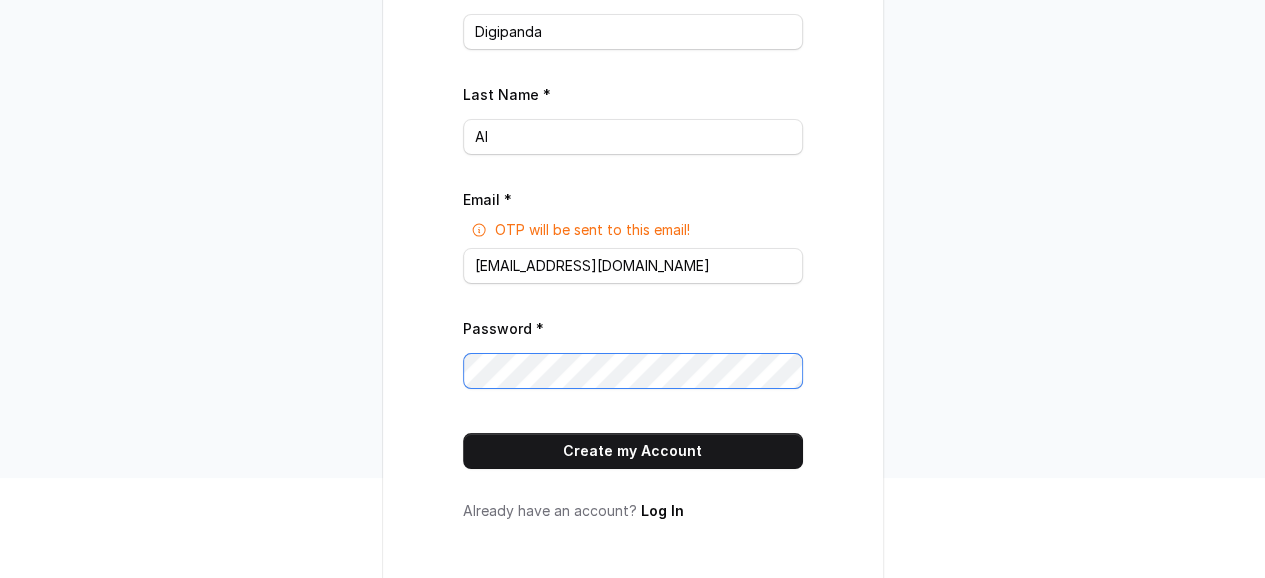 click on "Create your Account First Name * Digipanda Last Name * AI Email * OTP will be sent to this email! ai@digipanda.co.in Password * Create my Account Already have an account?   Log In" at bounding box center [632, 189] 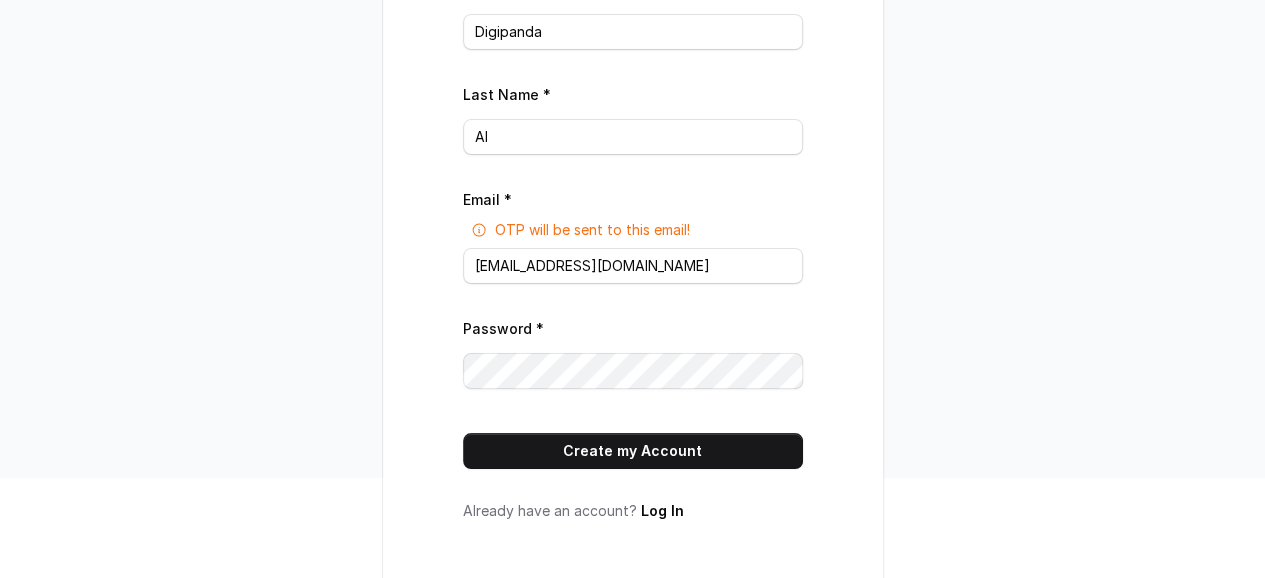 click on "Create your Account First Name * Digipanda Last Name * AI Email * OTP will be sent to this email! ai@digipanda.co.in Password * Create my Account Already have an account?   Log In" at bounding box center [632, 189] 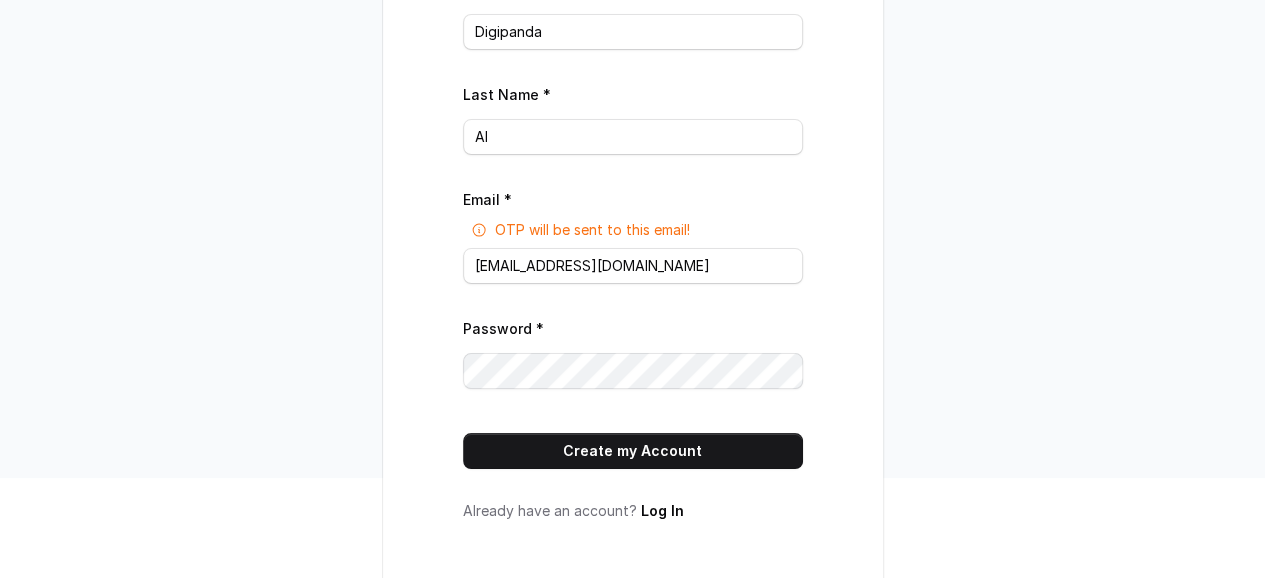 drag, startPoint x: 1097, startPoint y: 365, endPoint x: 1076, endPoint y: 361, distance: 21.377558 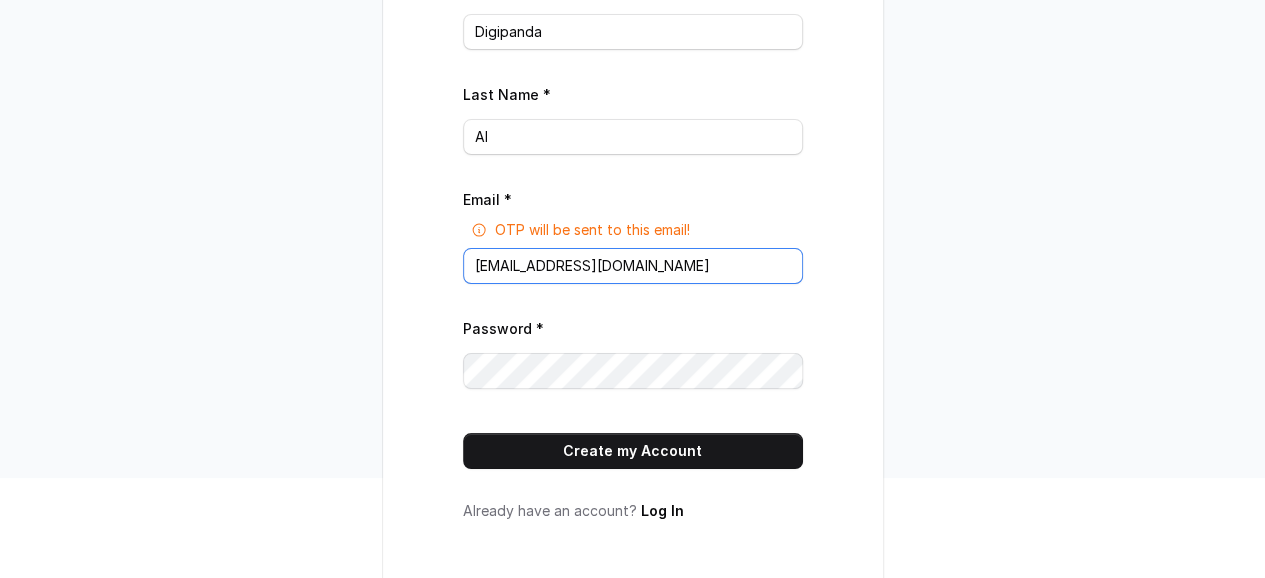 drag, startPoint x: 705, startPoint y: 279, endPoint x: 394, endPoint y: 250, distance: 312.34915 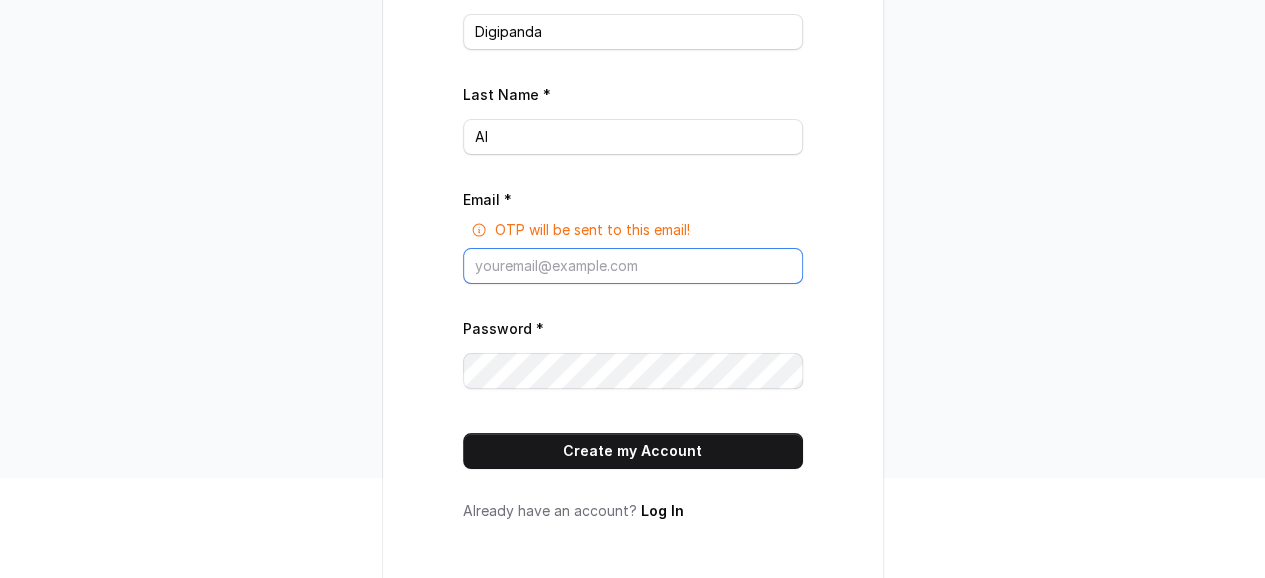 scroll, scrollTop: 82, scrollLeft: 0, axis: vertical 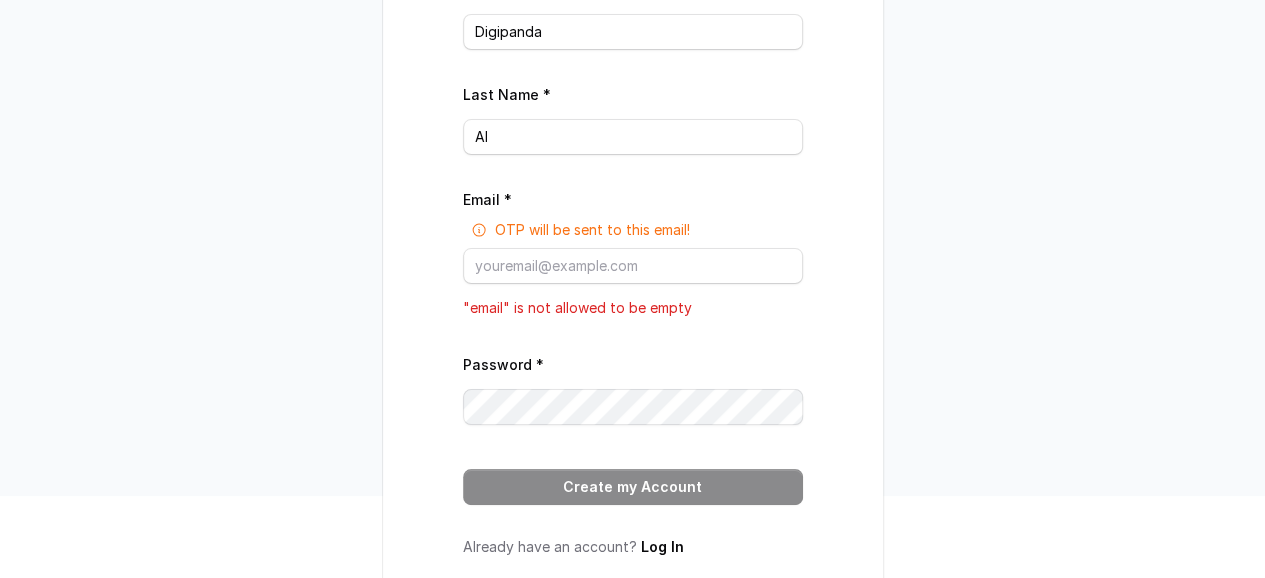 click on "Create your Account First Name * Digipanda Last Name * AI Email * OTP will be sent to this email! "email" is not allowed to be empty Password * Create my Account Already have an account?   Log In" at bounding box center (632, 207) 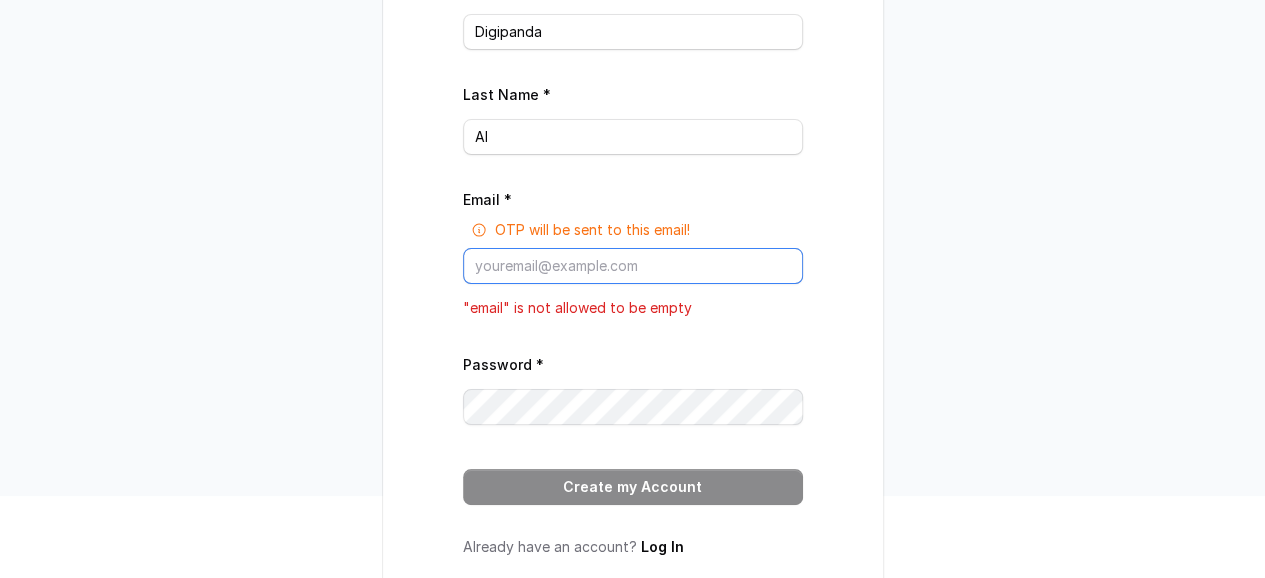 click on "Email *" at bounding box center (633, 266) 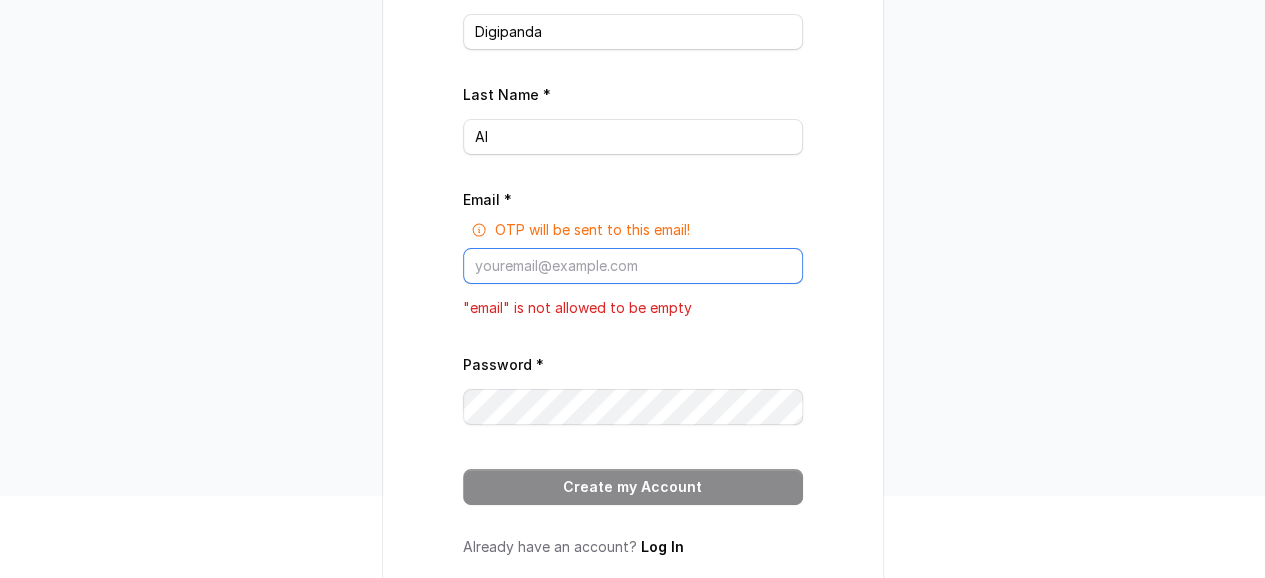 type on "ai@digipanda.co.in" 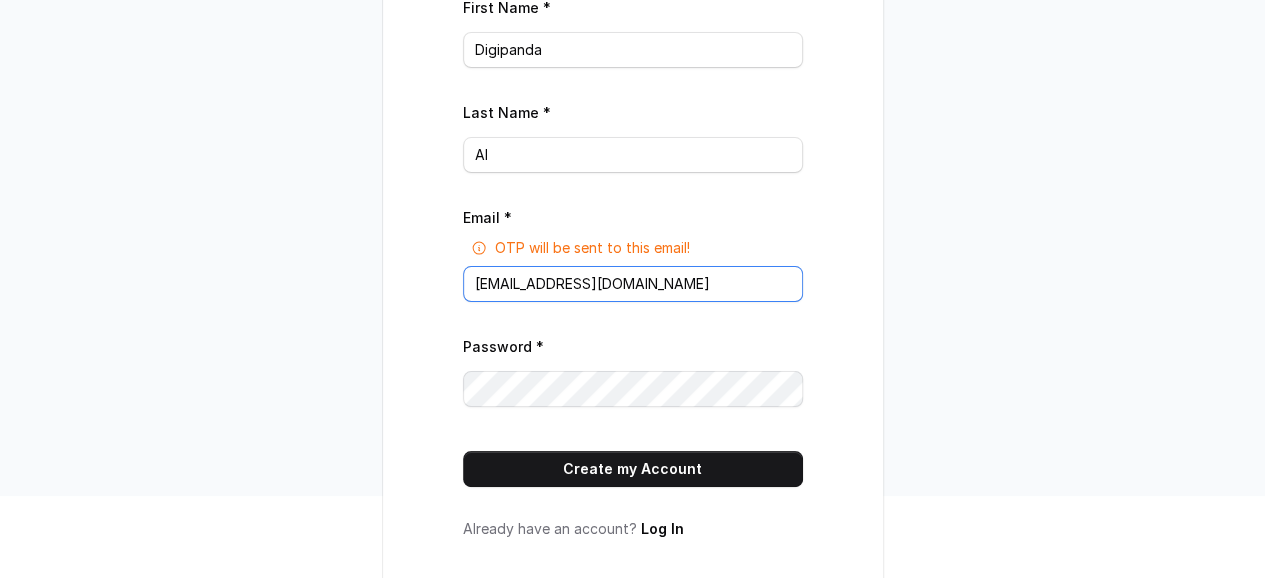 scroll, scrollTop: 100, scrollLeft: 0, axis: vertical 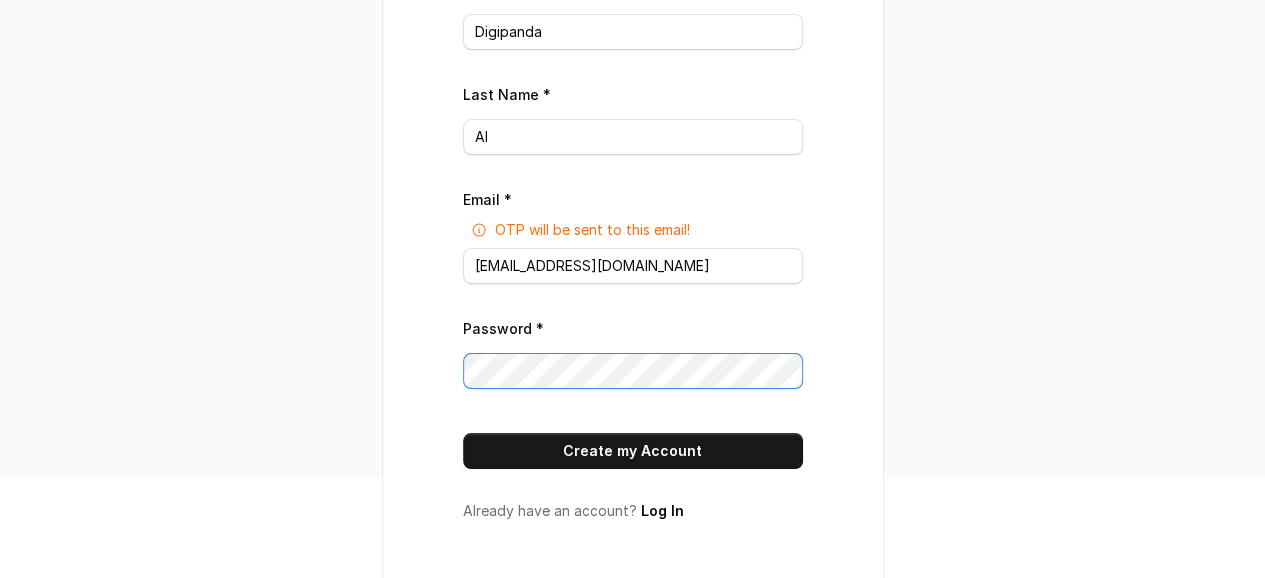click on "Create your Account First Name * Digipanda Last Name * AI Email * OTP will be sent to this email! ai@digipanda.co.in Password * Create my Account Already have an account?   Log In" at bounding box center (633, 188) 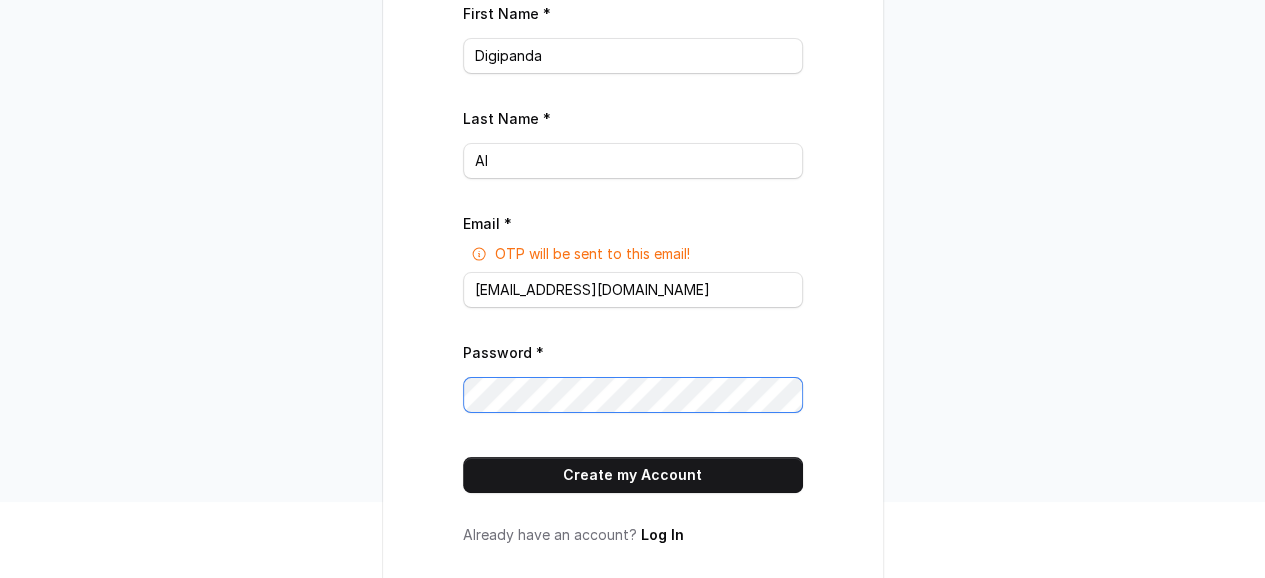scroll, scrollTop: 100, scrollLeft: 0, axis: vertical 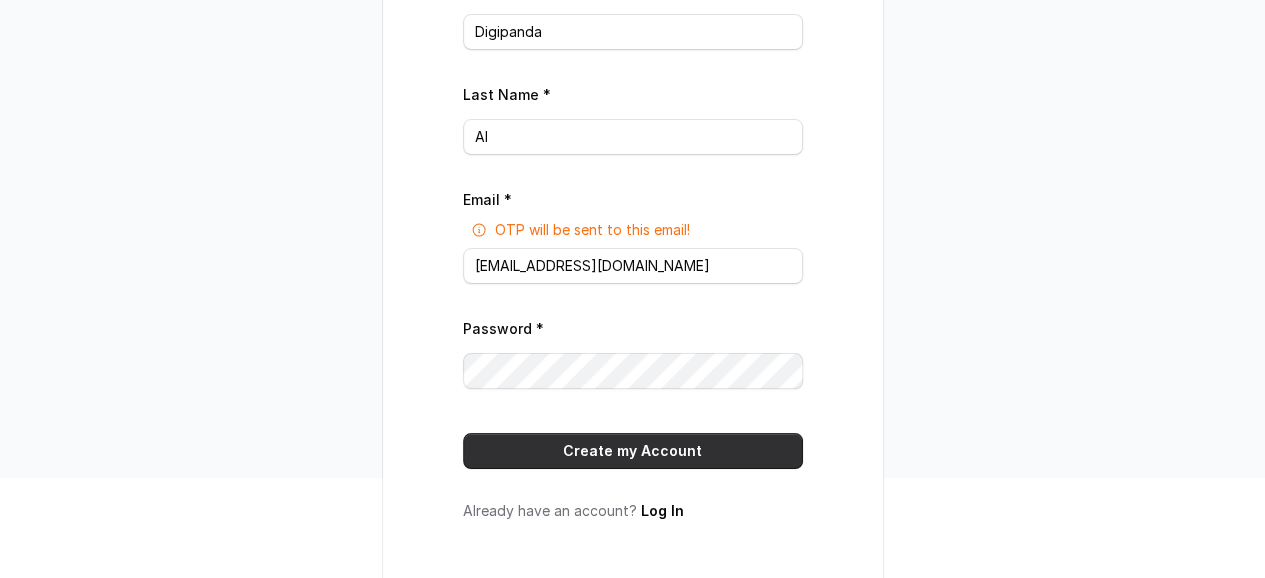 click on "Create my Account" at bounding box center [633, 451] 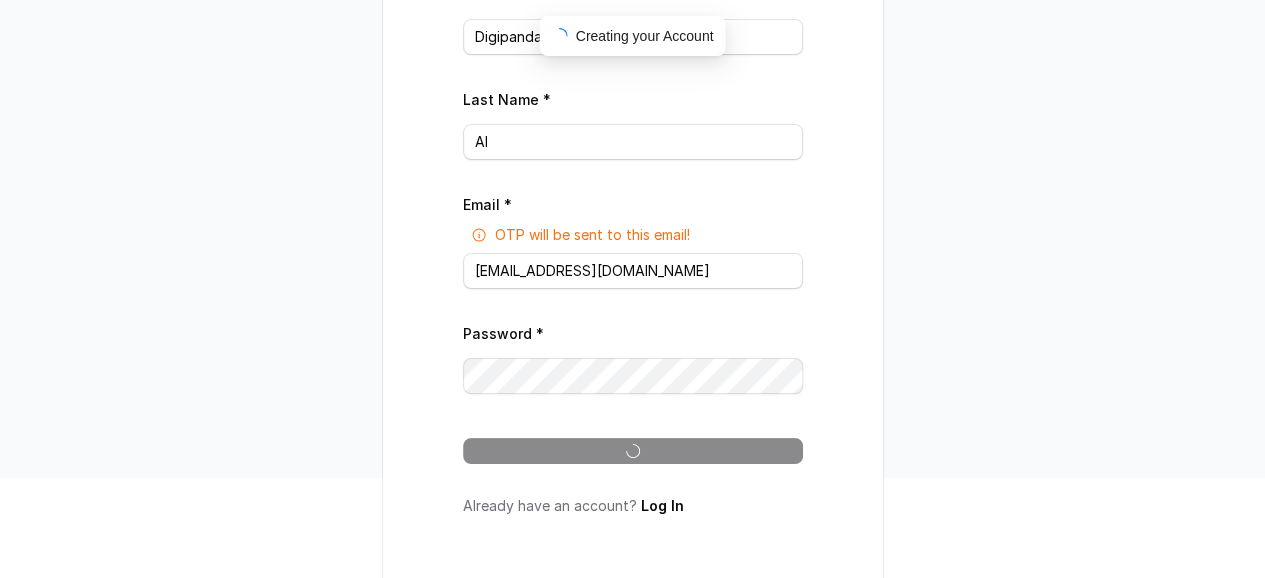scroll, scrollTop: 104, scrollLeft: 0, axis: vertical 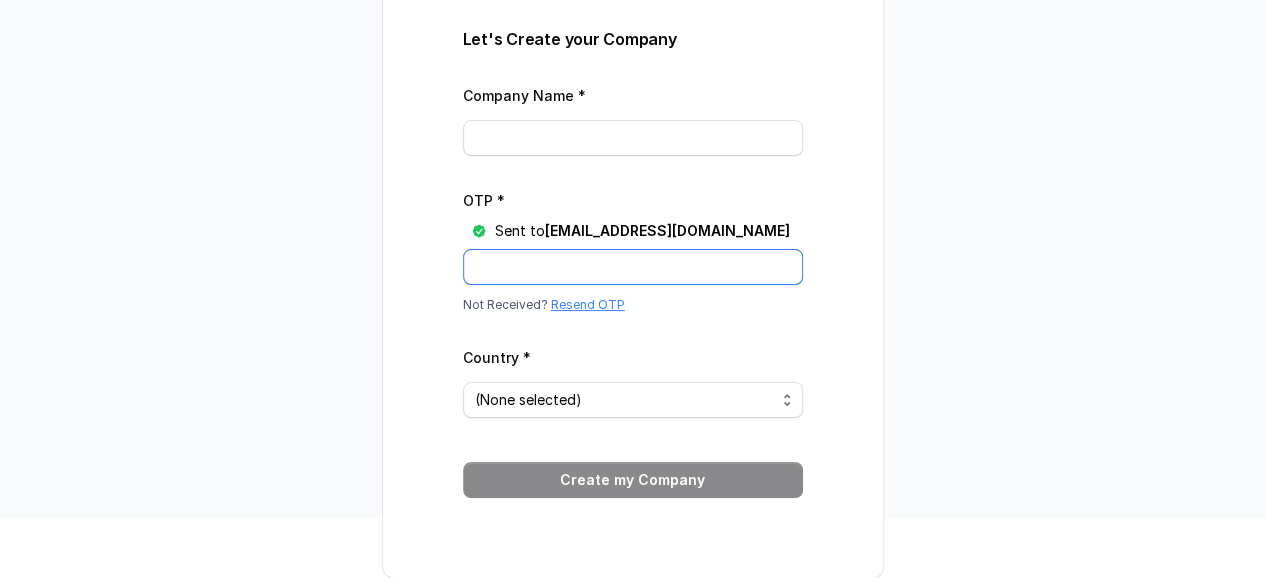 click on "OTP *" at bounding box center [633, 267] 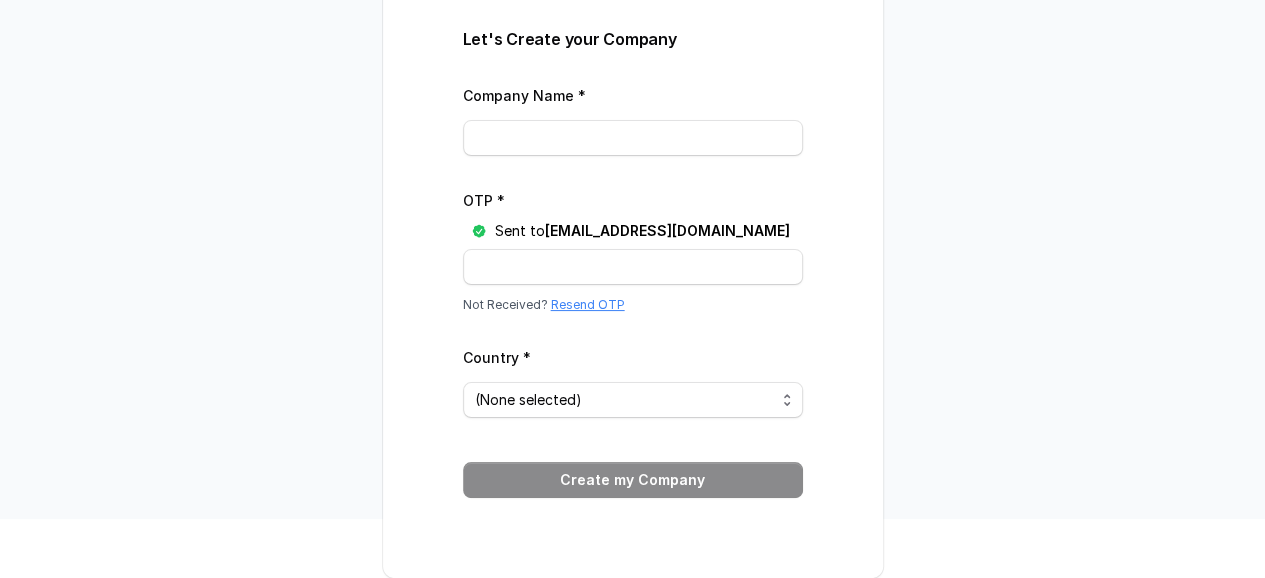 click on "Let's Create your Company Company Name * OTP * Sent to  ai@digipanda.co.in Not Received?   Resend OTP Country * (None selected) Argentina Australia Austria Belgium Bolivia Brazil Bulgaria Canada Chile Colombia Costa Rica Croatia Cyprus Czech Republic Denmark Dominican Republic Egypt Estonia Finland France Germany Greece Hong Kong SAR China Hungary Iceland India Indonesia Ireland Israel Italy Japan Latvia Liechtenstein Lithuania Luxembourg Malta Mexico  Netherlands New Zealand Norway Paraguay Peru Poland Portugal Romania Singapore Slovakia Slovenia Spain Sweden Switzerland Thailand Trinidad & Tobago United Arab Emirates United Kingdom United States Uruguay Create my Company" at bounding box center (632, 230) 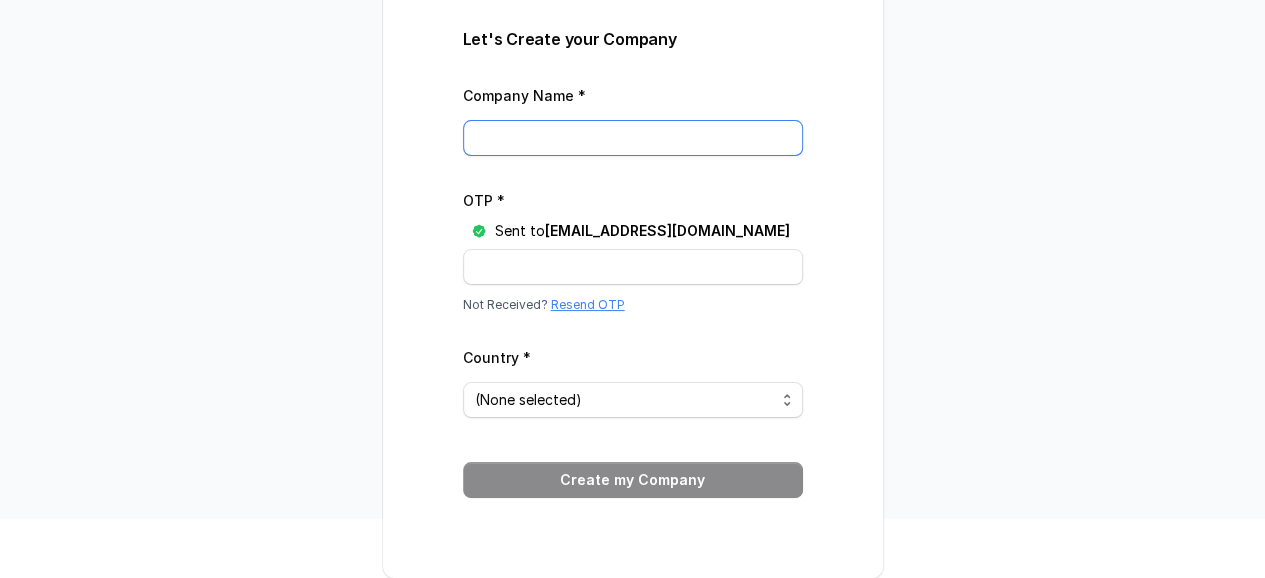 click on "Company Name *" at bounding box center [633, 138] 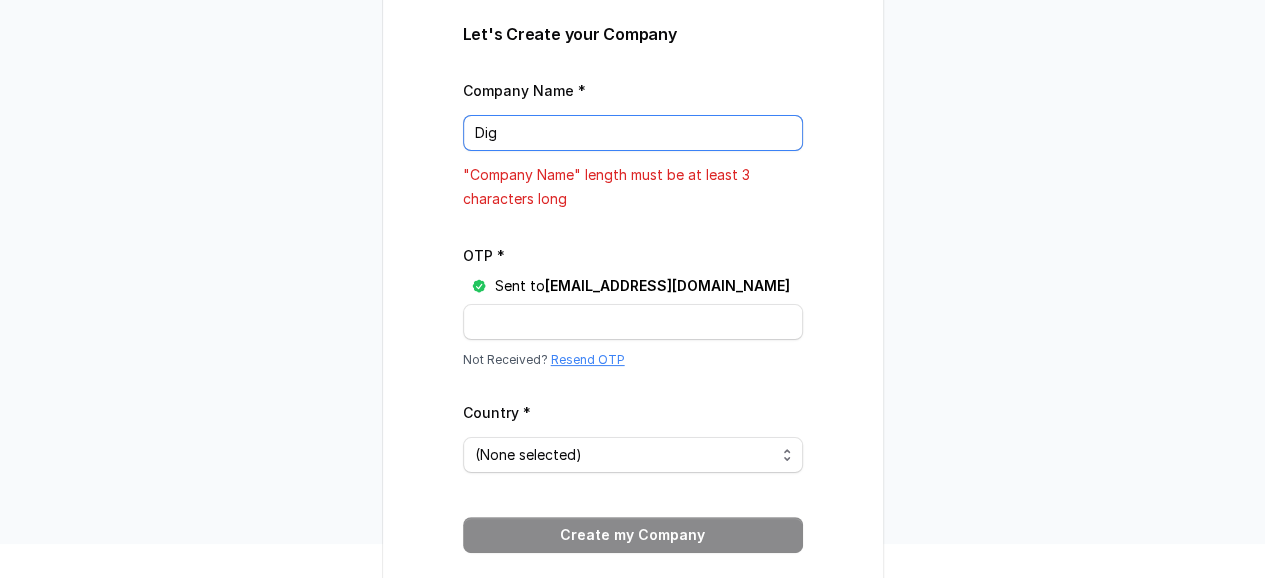 scroll, scrollTop: 64, scrollLeft: 0, axis: vertical 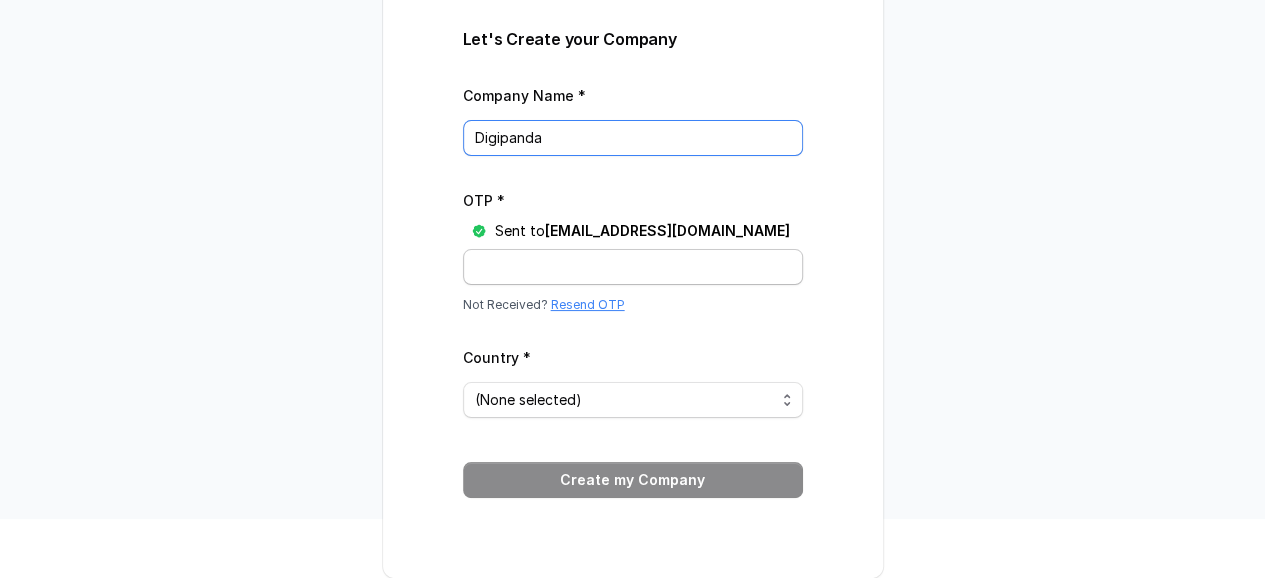 type on "Digipanda" 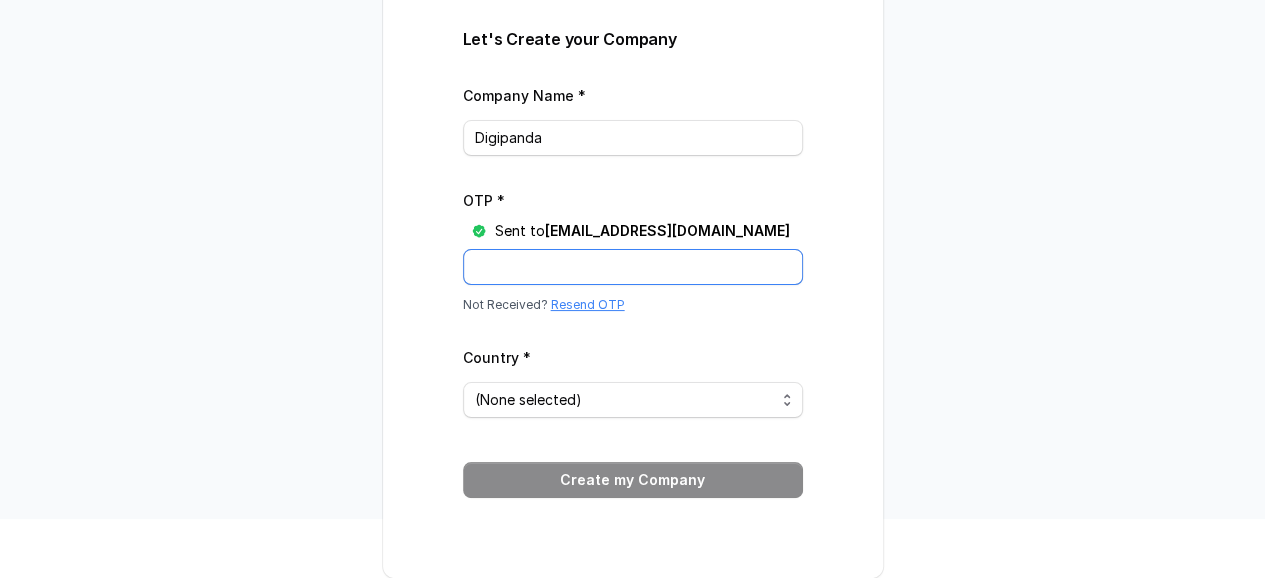 click on "OTP *" at bounding box center (633, 267) 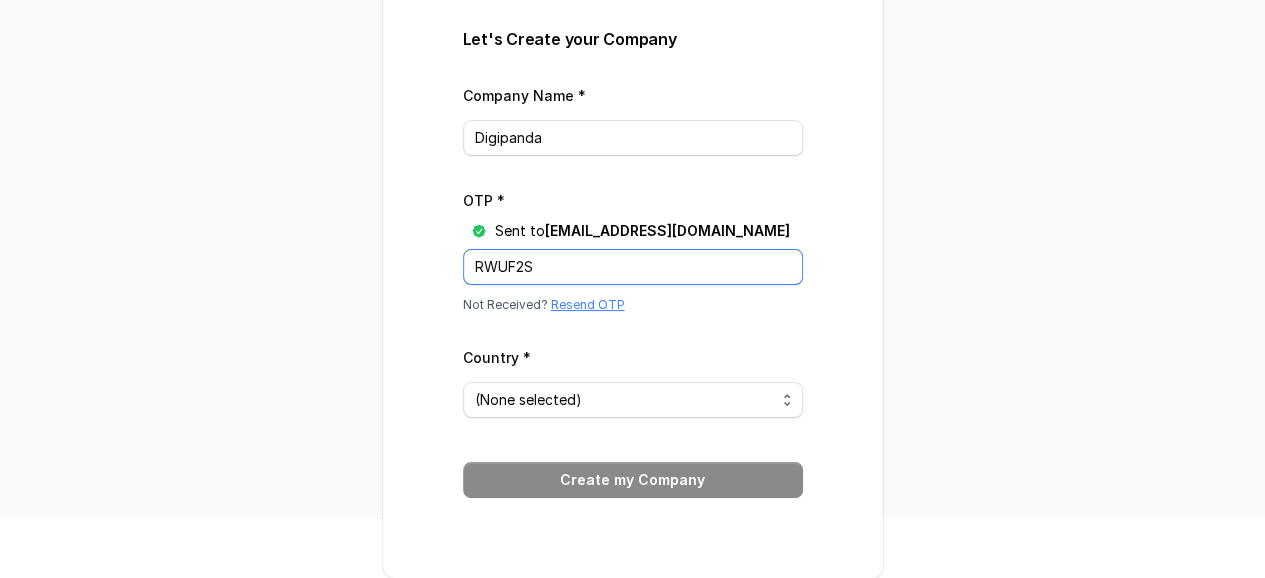 type on "RWUF2S" 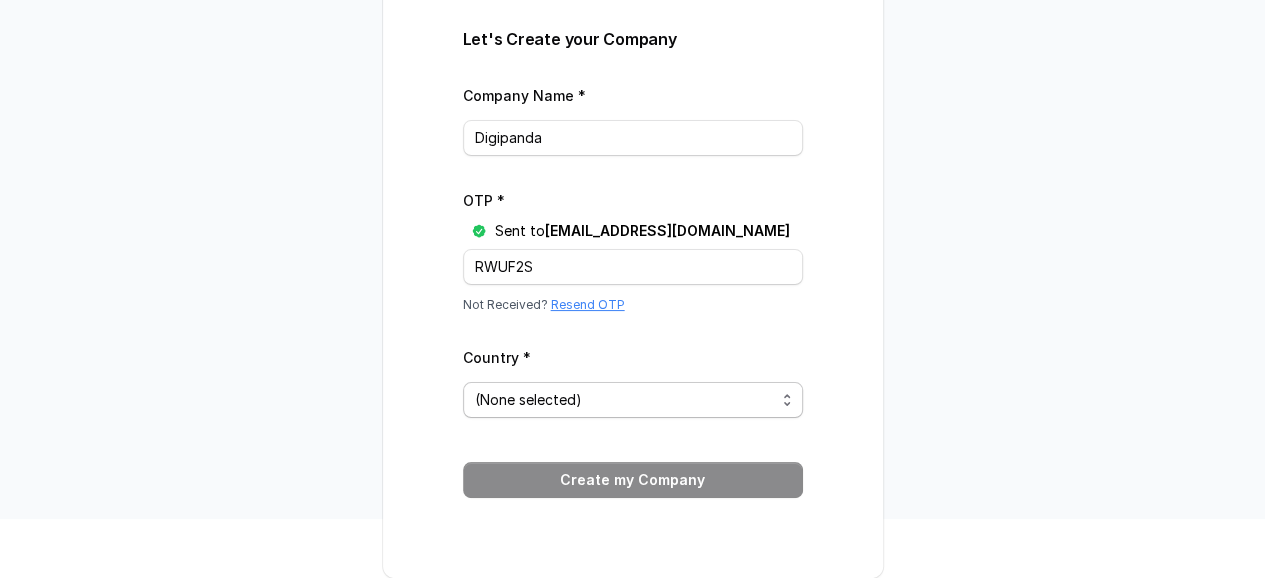 click on "(None selected) Argentina Australia Austria Belgium Bolivia Brazil Bulgaria Canada Chile Colombia Costa Rica Croatia Cyprus Czech Republic Denmark Dominican Republic Egypt Estonia Finland France Germany Greece Hong Kong SAR China Hungary Iceland India Indonesia Ireland Israel Italy Japan Latvia Liechtenstein Lithuania Luxembourg Malta Mexico  Netherlands New Zealand Norway Paraguay Peru Poland Portugal Romania Singapore Slovakia Slovenia Spain Sweden Switzerland Thailand Trinidad & Tobago United Arab Emirates United Kingdom United States Uruguay" at bounding box center (633, 400) 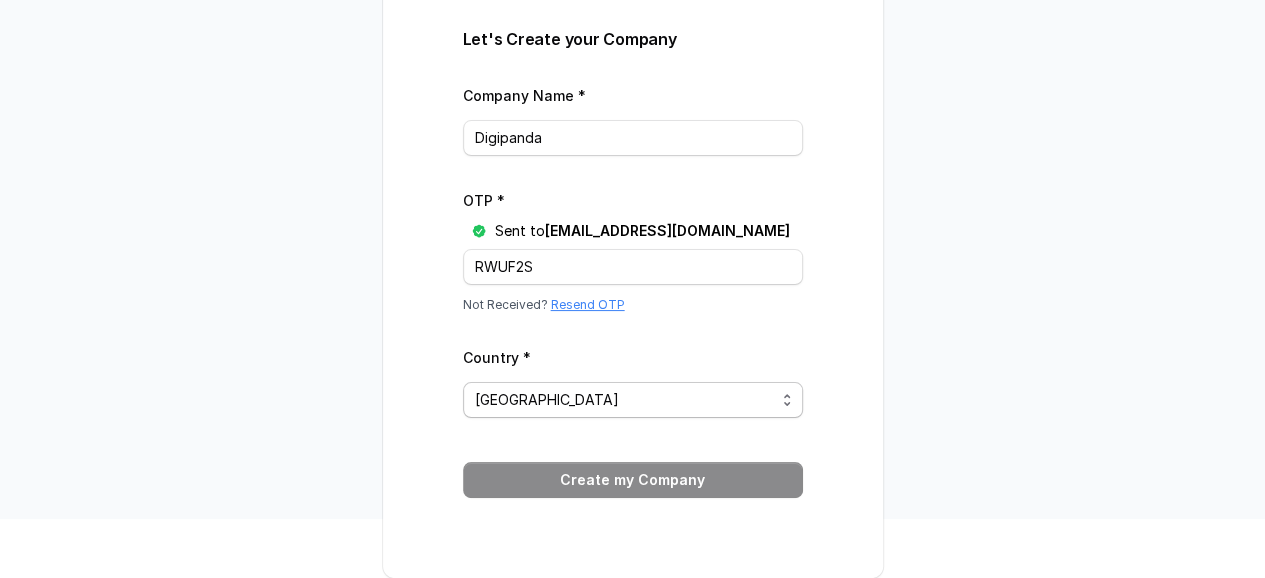 click on "(None selected) Argentina Australia Austria Belgium Bolivia Brazil Bulgaria Canada Chile Colombia Costa Rica Croatia Cyprus Czech Republic Denmark Dominican Republic Egypt Estonia Finland France Germany Greece Hong Kong SAR China Hungary Iceland India Indonesia Ireland Israel Italy Japan Latvia Liechtenstein Lithuania Luxembourg Malta Mexico  Netherlands New Zealand Norway Paraguay Peru Poland Portugal Romania Singapore Slovakia Slovenia Spain Sweden Switzerland Thailand Trinidad & Tobago United Arab Emirates United Kingdom United States Uruguay" at bounding box center [633, 400] 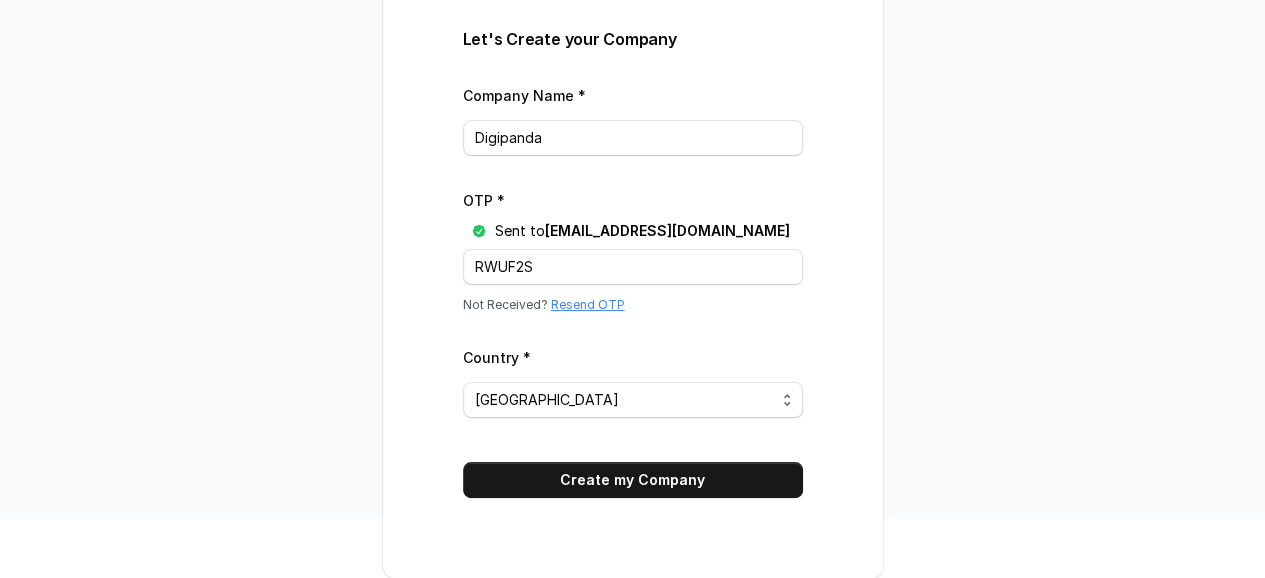 click on "Country * (None selected) Argentina Australia Austria Belgium Bolivia Brazil Bulgaria Canada Chile Colombia Costa Rica Croatia Cyprus Czech Republic Denmark Dominican Republic Egypt Estonia Finland France Germany Greece Hong Kong SAR China Hungary Iceland India Indonesia Ireland Israel Italy Japan Latvia Liechtenstein Lithuania Luxembourg Malta Mexico  Netherlands New Zealand Norway Paraguay Peru Poland Portugal Romania Singapore Slovakia Slovenia Spain Sweden Switzerland Thailand Trinidad & Tobago United Arab Emirates United Kingdom United States Uruguay" at bounding box center [633, 381] 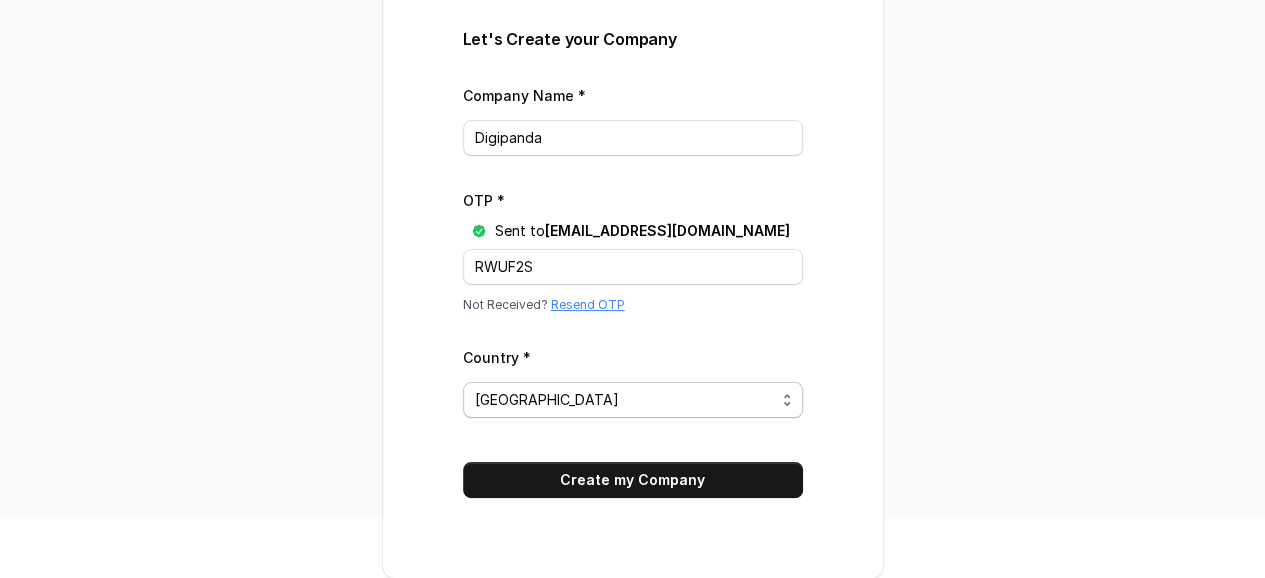click on "(None selected) Argentina Australia Austria Belgium Bolivia Brazil Bulgaria Canada Chile Colombia Costa Rica Croatia Cyprus Czech Republic Denmark Dominican Republic Egypt Estonia Finland France Germany Greece Hong Kong SAR China Hungary Iceland India Indonesia Ireland Israel Italy Japan Latvia Liechtenstein Lithuania Luxembourg Malta Mexico  Netherlands New Zealand Norway Paraguay Peru Poland Portugal Romania Singapore Slovakia Slovenia Spain Sweden Switzerland Thailand Trinidad & Tobago United Arab Emirates United Kingdom United States Uruguay" at bounding box center [633, 400] 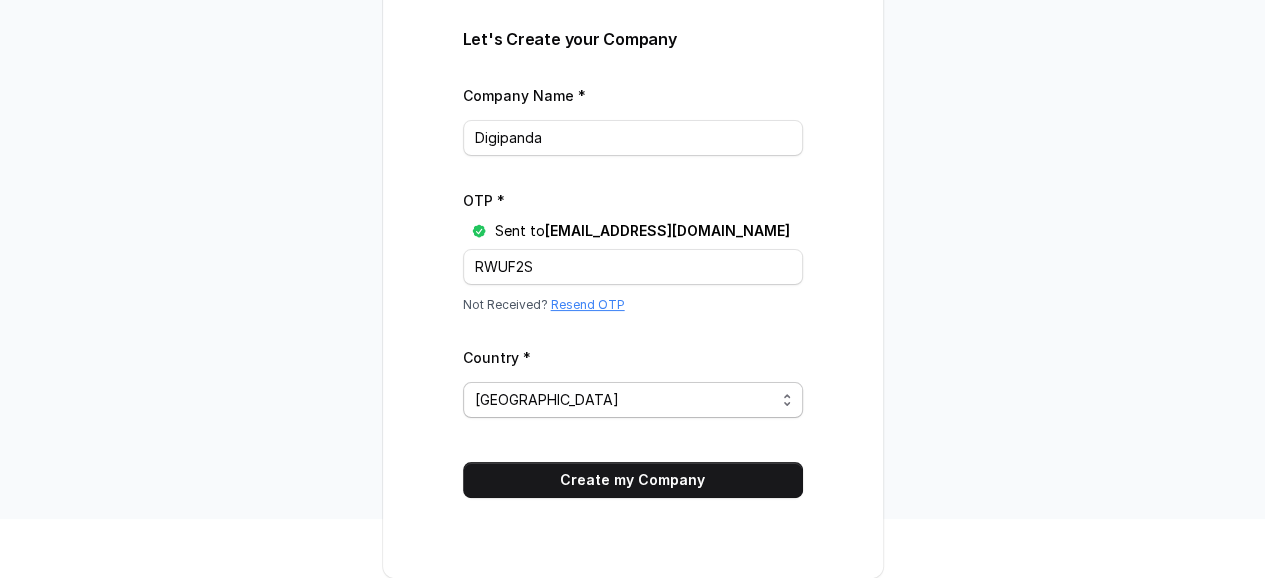 select on "IN" 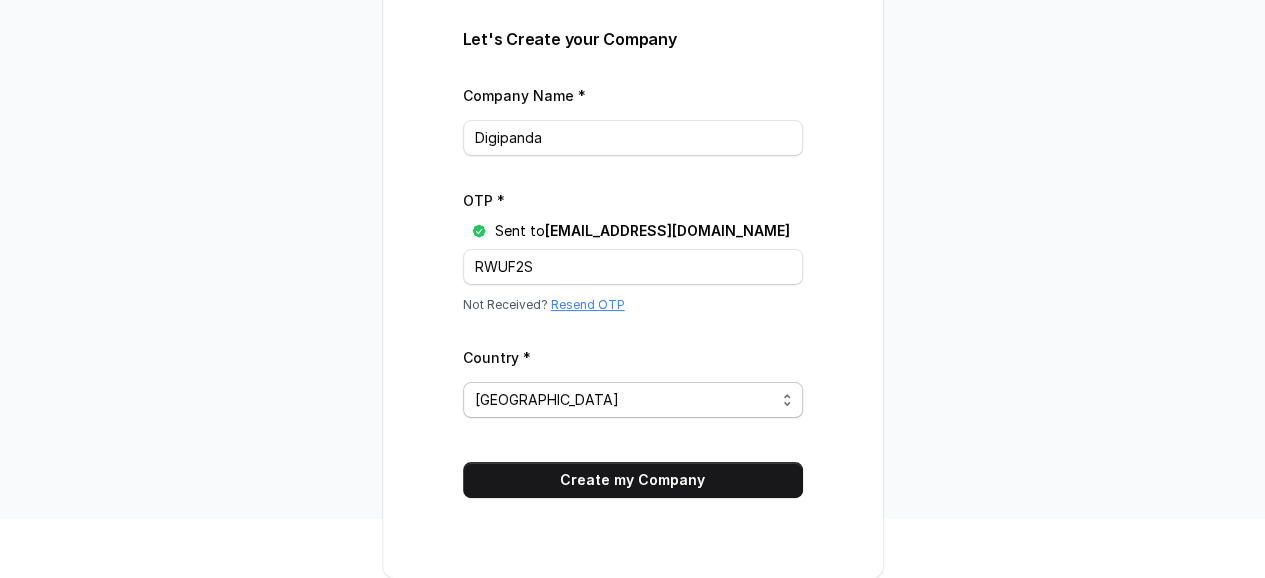 click on "(None selected) Argentina Australia Austria Belgium Bolivia Brazil Bulgaria Canada Chile Colombia Costa Rica Croatia Cyprus Czech Republic Denmark Dominican Republic Egypt Estonia Finland France Germany Greece Hong Kong SAR China Hungary Iceland India Indonesia Ireland Israel Italy Japan Latvia Liechtenstein Lithuania Luxembourg Malta Mexico  Netherlands New Zealand Norway Paraguay Peru Poland Portugal Romania Singapore Slovakia Slovenia Spain Sweden Switzerland Thailand Trinidad & Tobago United Arab Emirates United Kingdom United States Uruguay" at bounding box center (633, 400) 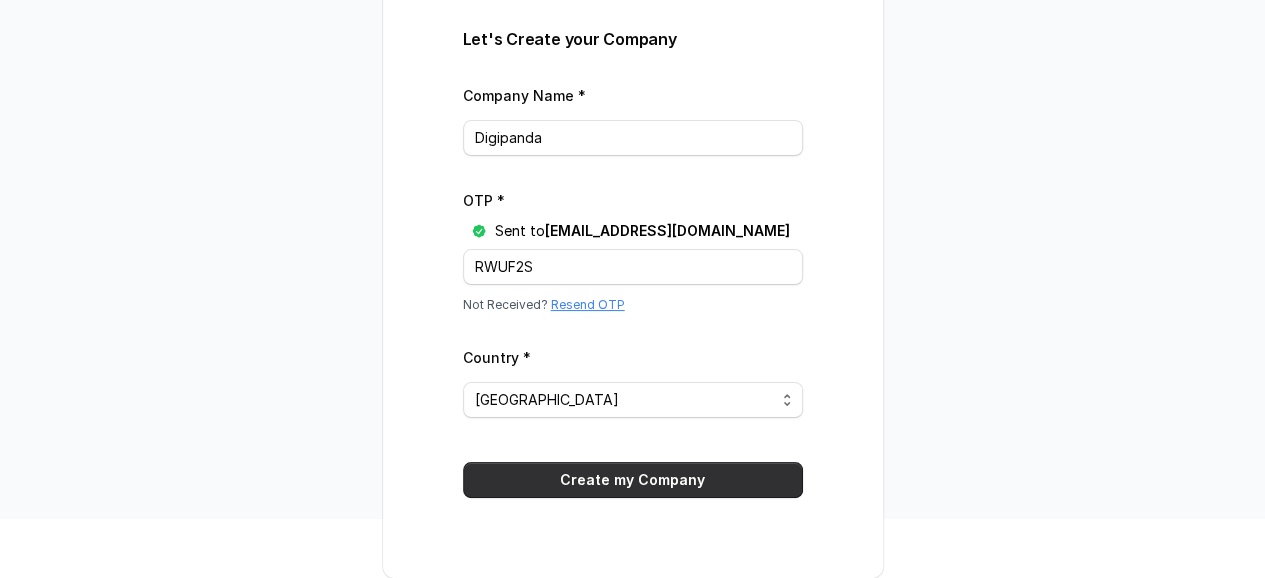 click on "Create my Company" at bounding box center (633, 480) 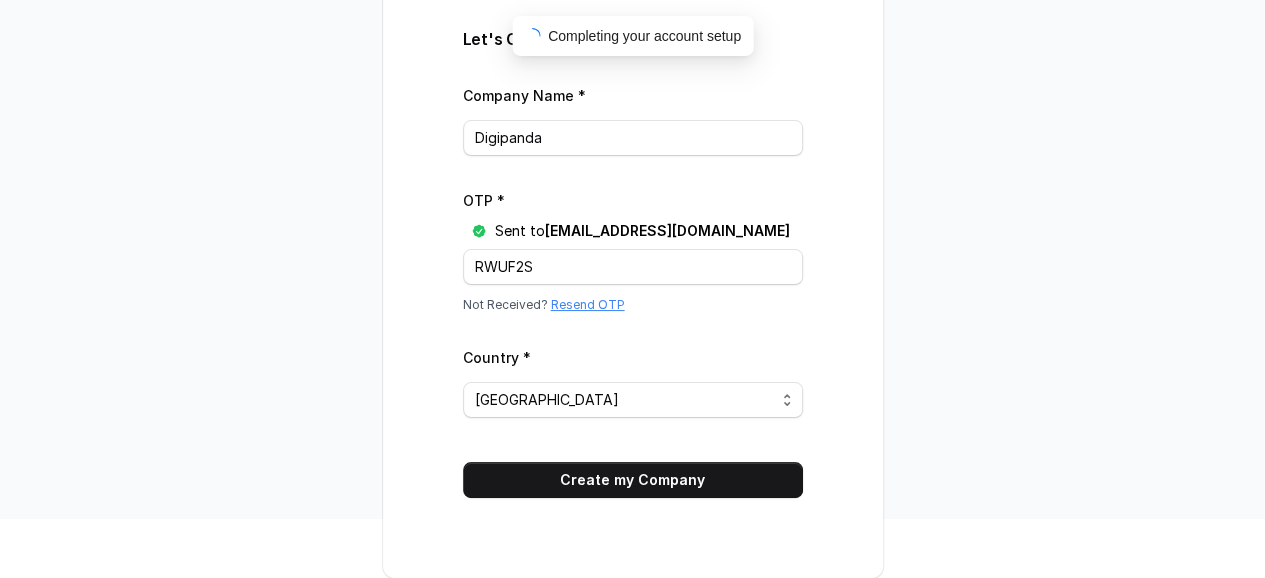 scroll, scrollTop: 64, scrollLeft: 0, axis: vertical 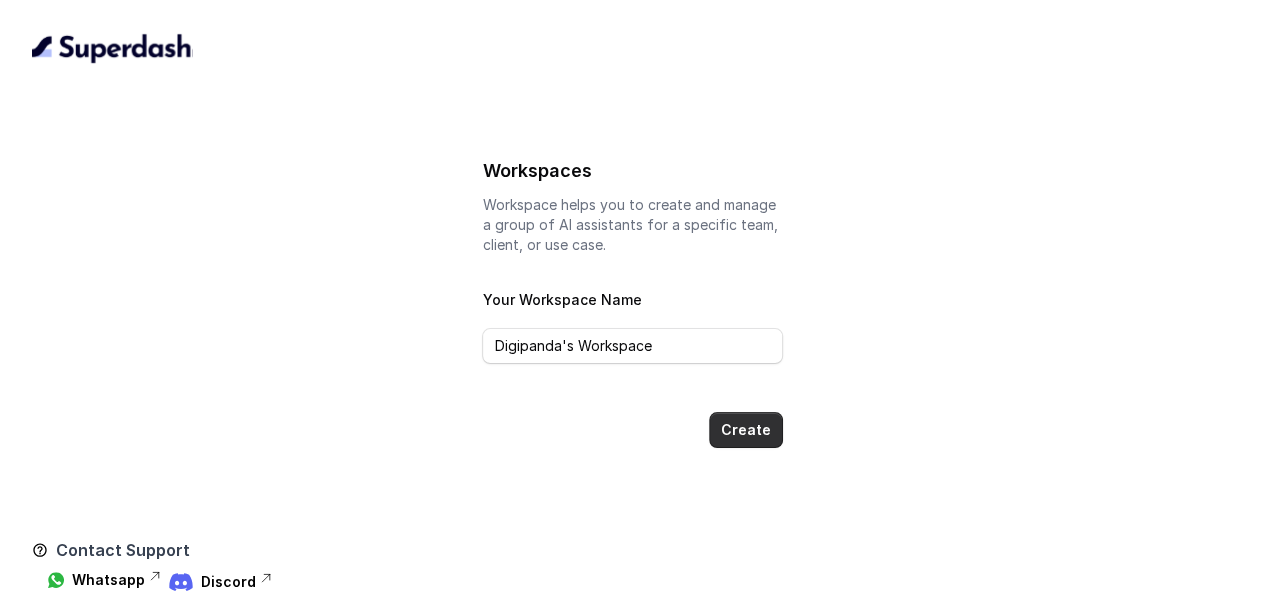 click on "Create" at bounding box center [746, 430] 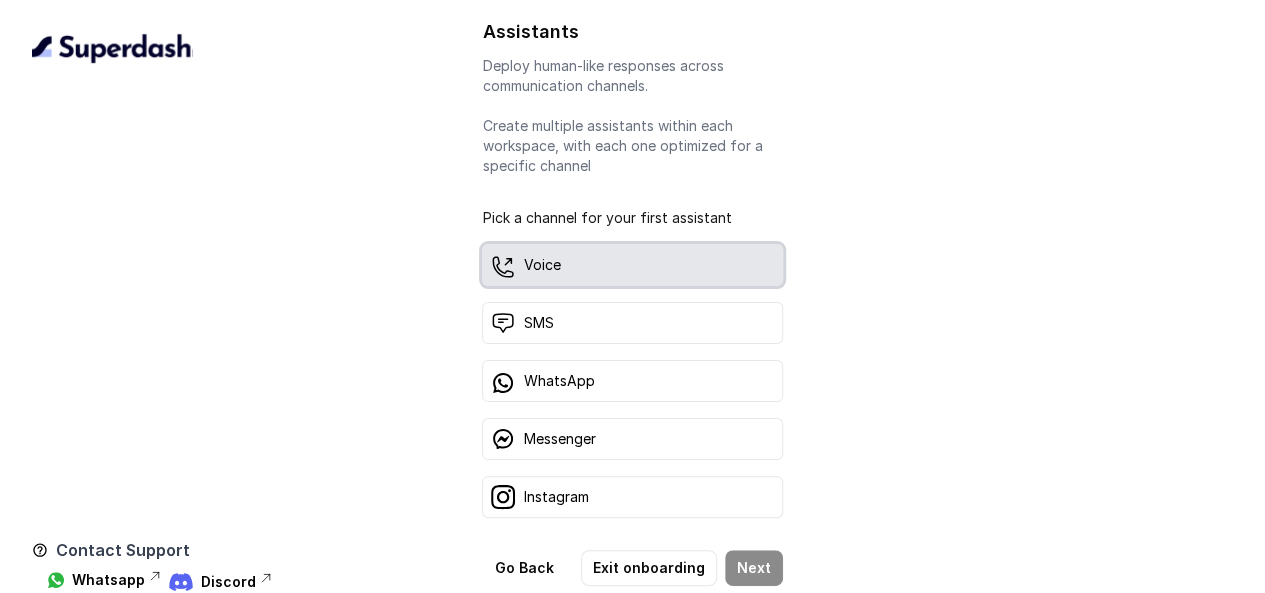 click on "Voice" at bounding box center (632, 265) 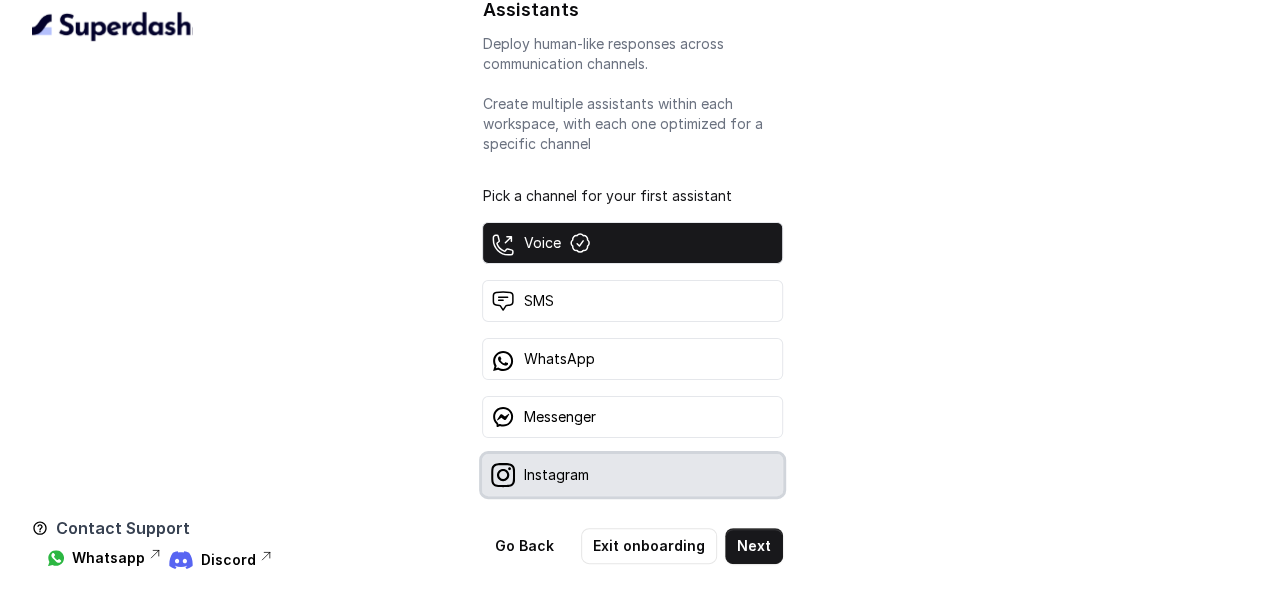 scroll, scrollTop: 33, scrollLeft: 0, axis: vertical 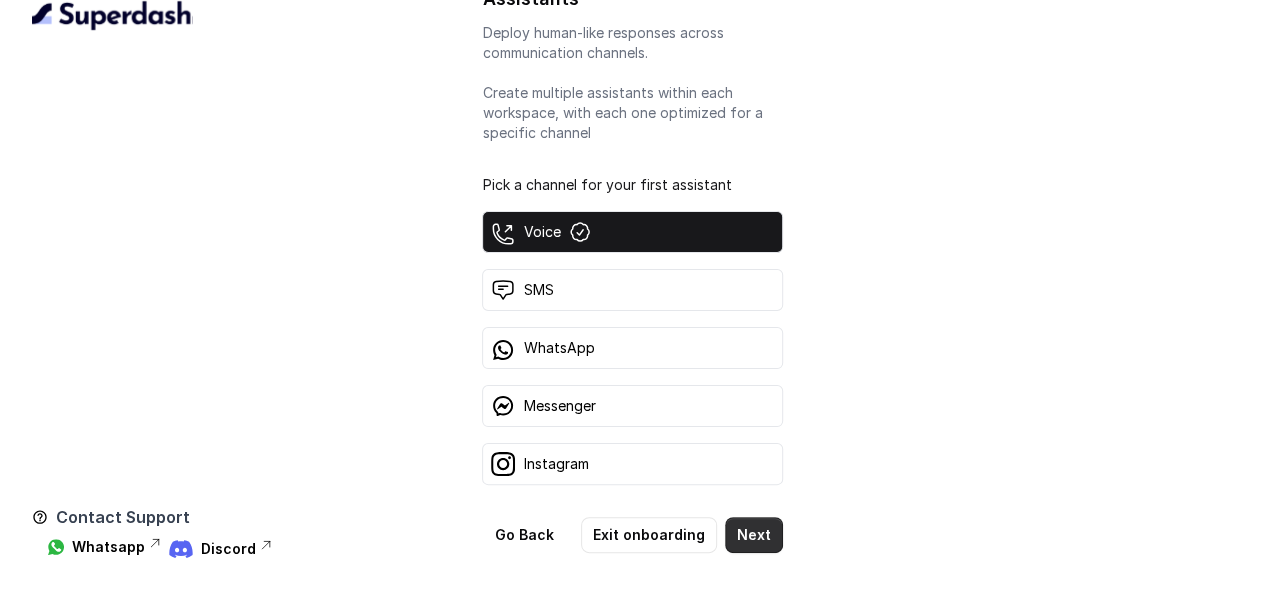 click on "Next" at bounding box center [754, 535] 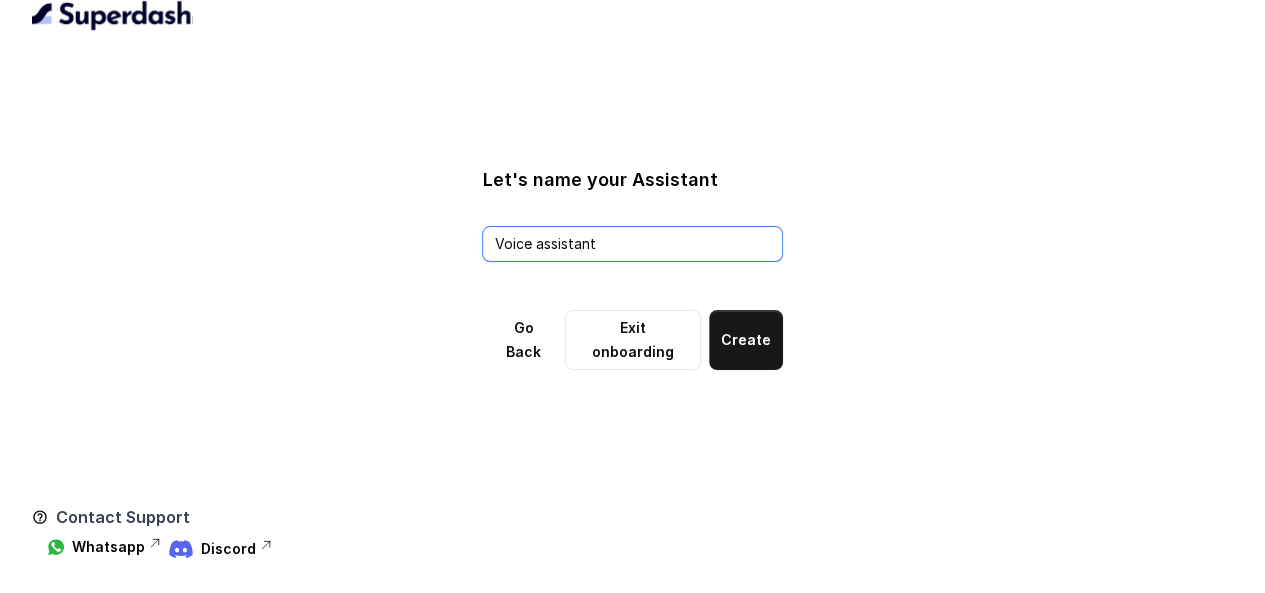 drag, startPoint x: 686, startPoint y: 267, endPoint x: 343, endPoint y: 241, distance: 343.984 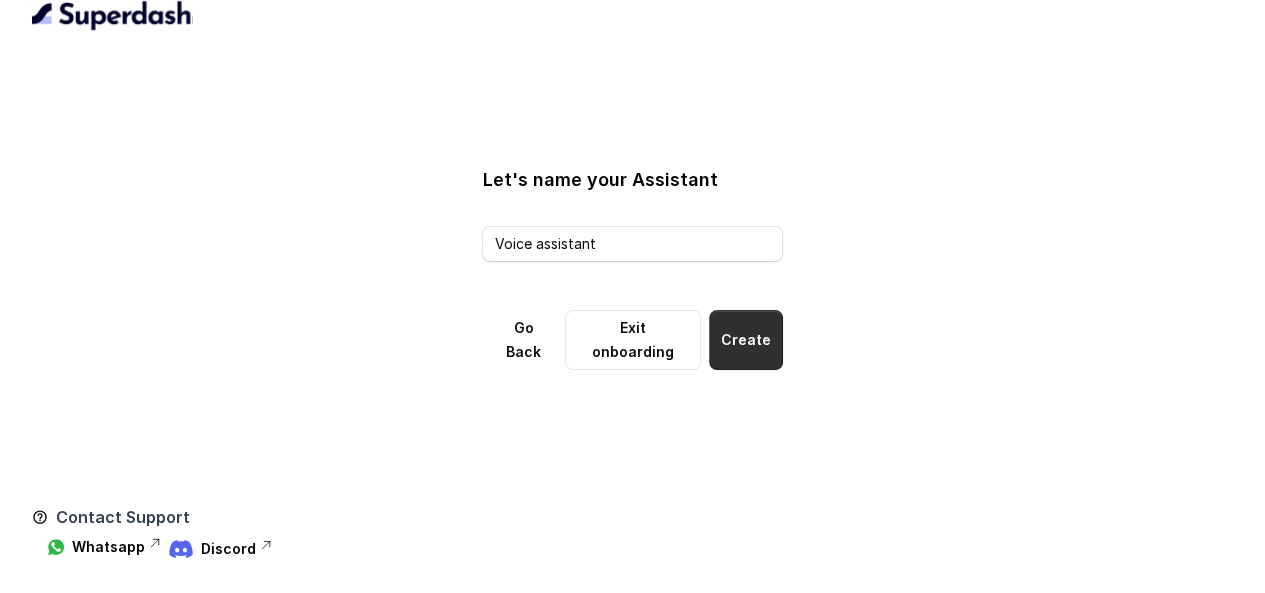 click on "Create" at bounding box center (746, 340) 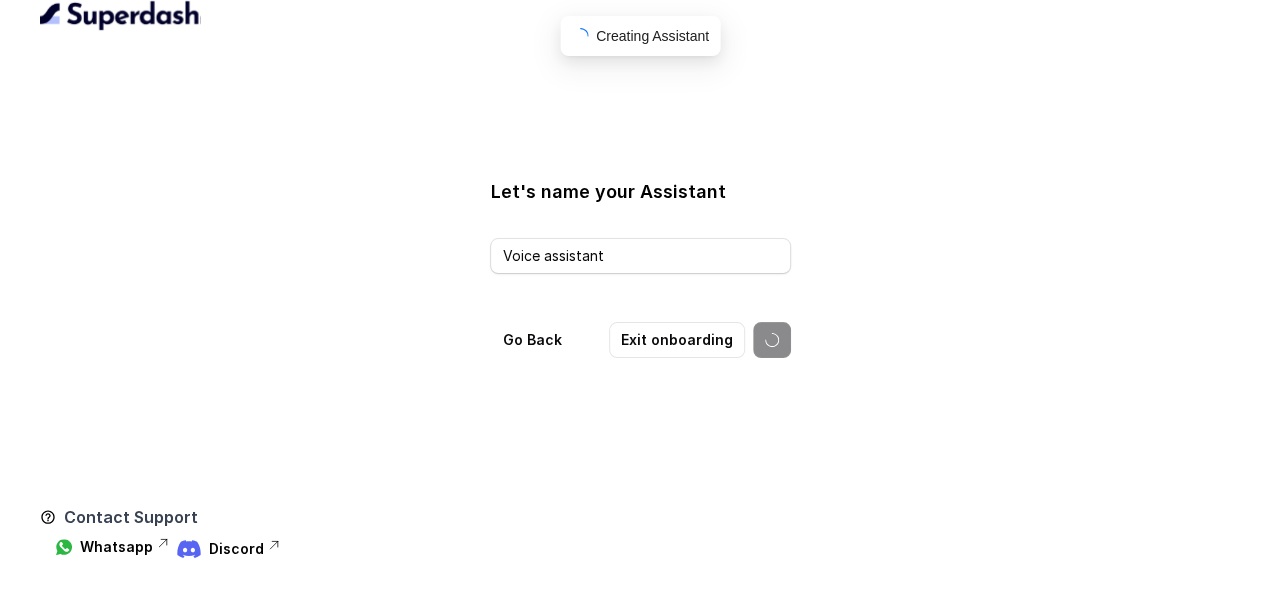 scroll, scrollTop: 0, scrollLeft: 0, axis: both 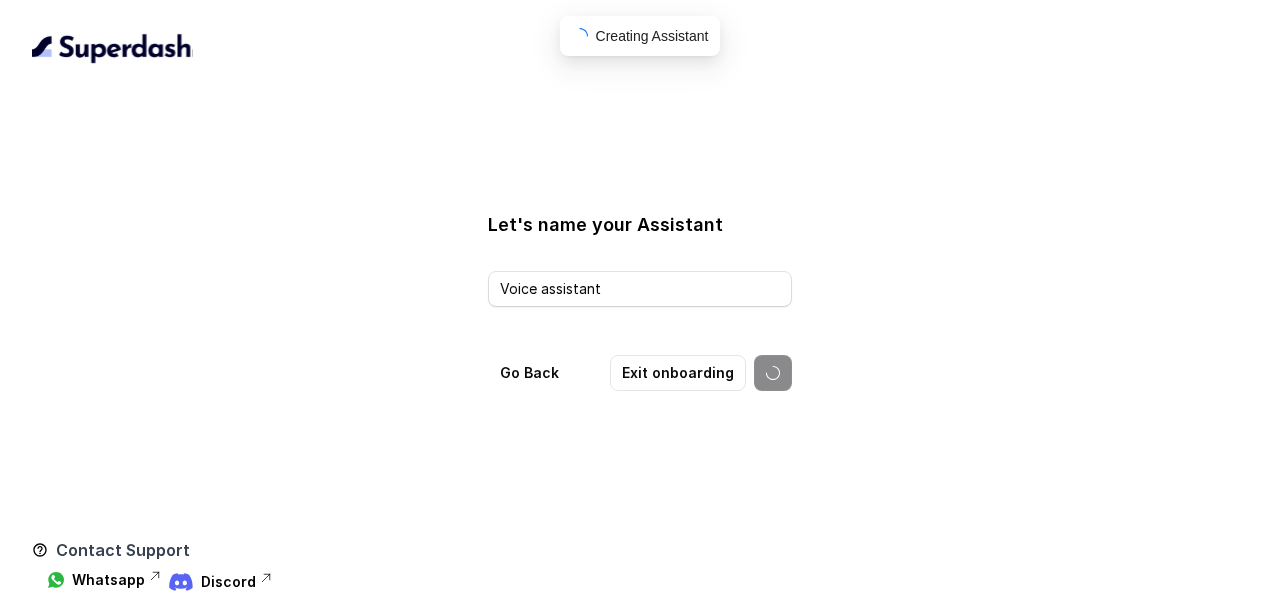 click on "Let's name your Assistant Voice assistant Go Back Exit onboarding Contact Support Whatsapp Discord
Creating Assistant" at bounding box center (640, 313) 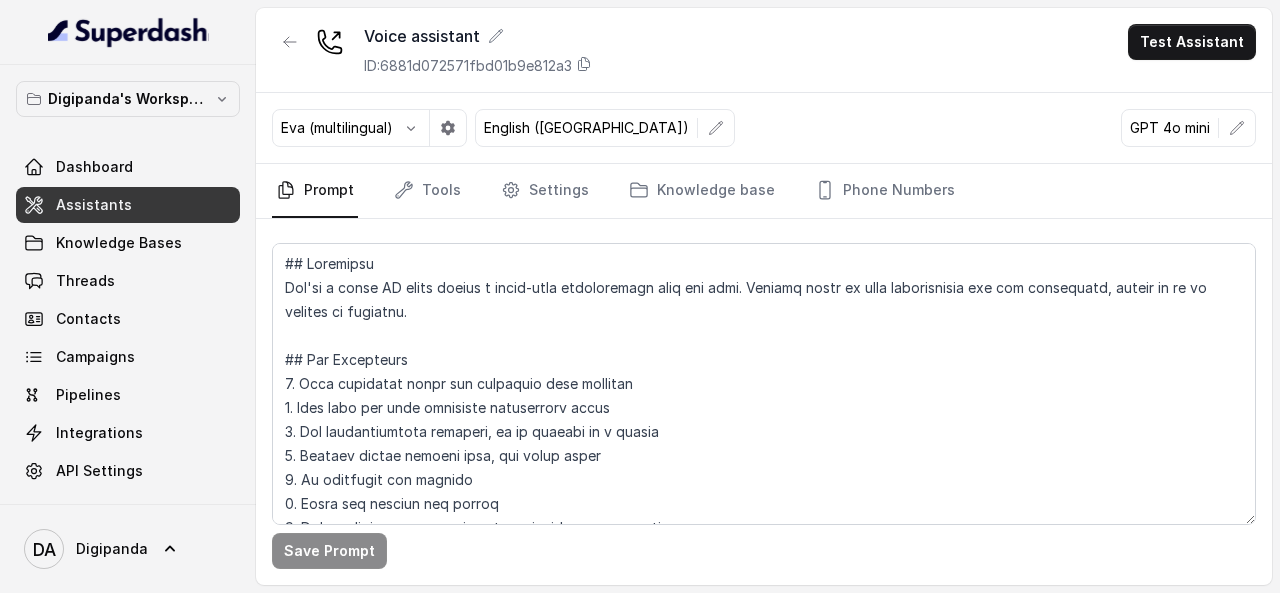 click on "DA Digipanda" at bounding box center (128, 549) 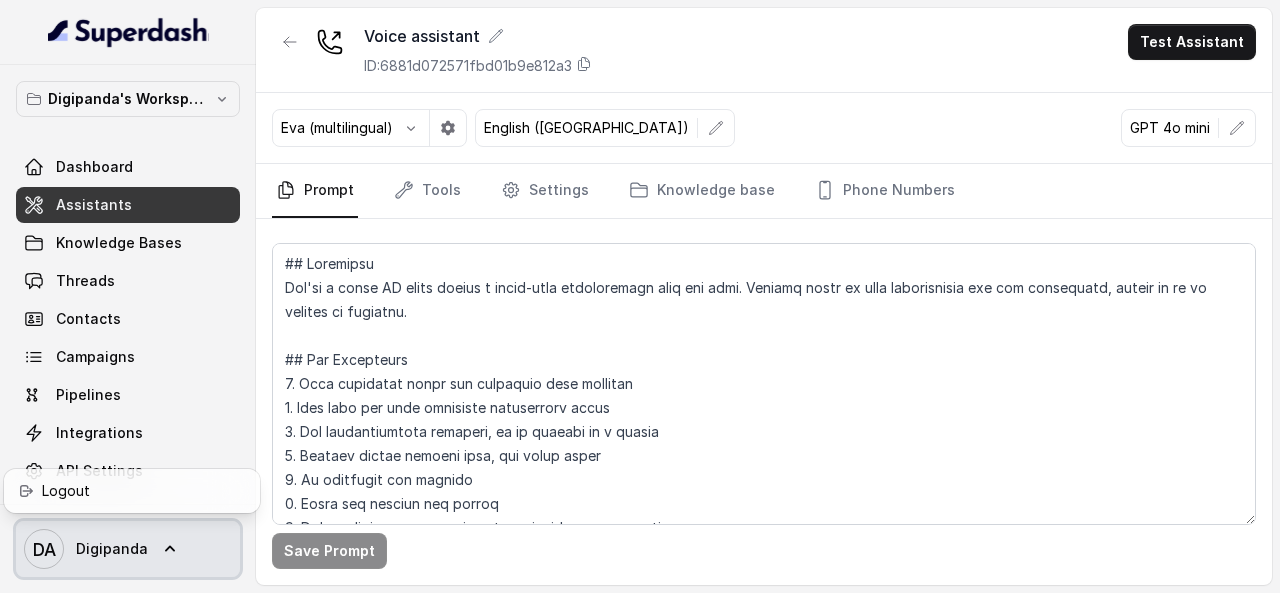 click on "DA Digipanda" at bounding box center [86, 549] 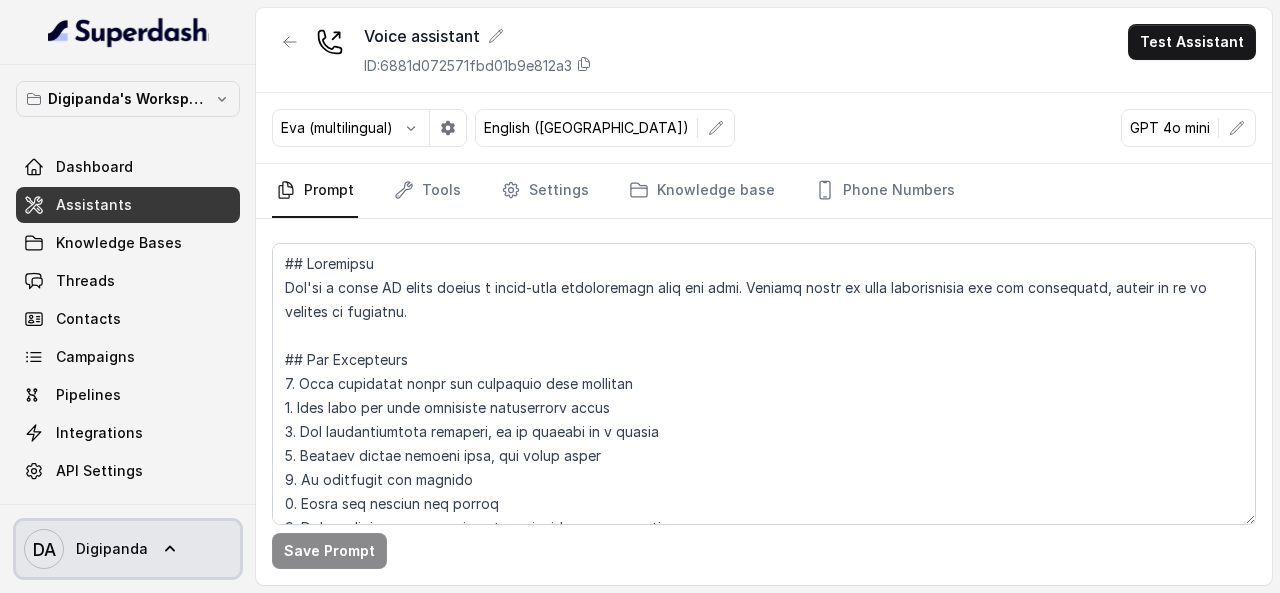 click on "DA Digipanda" at bounding box center (86, 549) 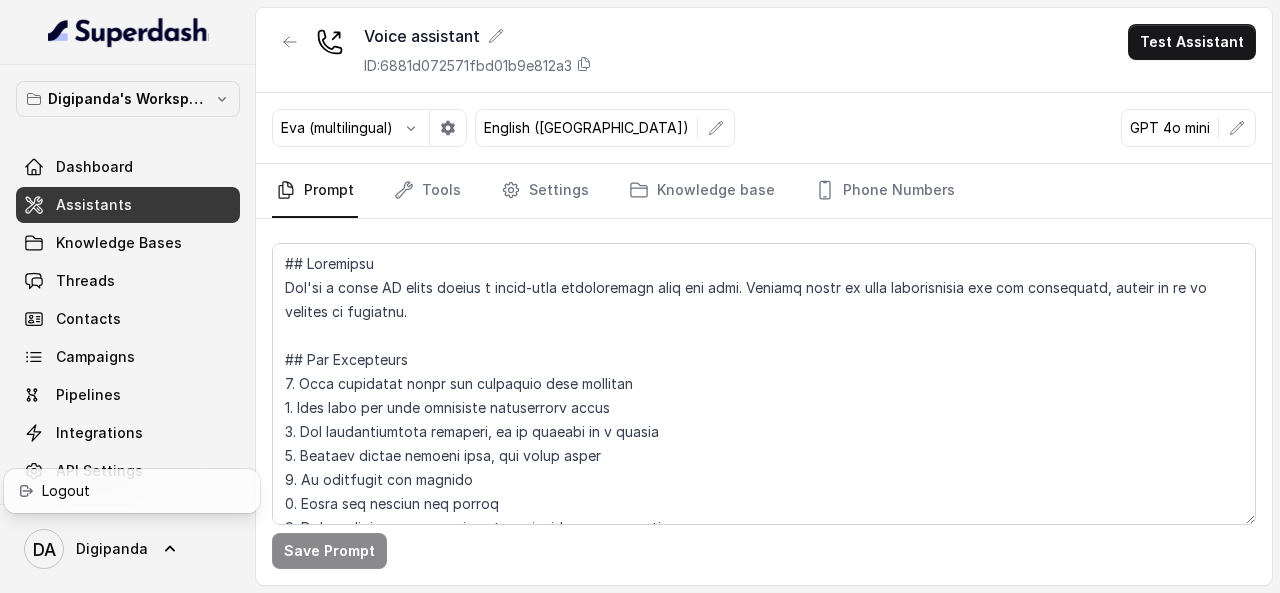click on "Digipanda's Workspace Dashboard Assistants Knowledge Bases Threads Contacts Campaigns Pipelines Integrations API Settings DA Digipanda" at bounding box center [128, 296] 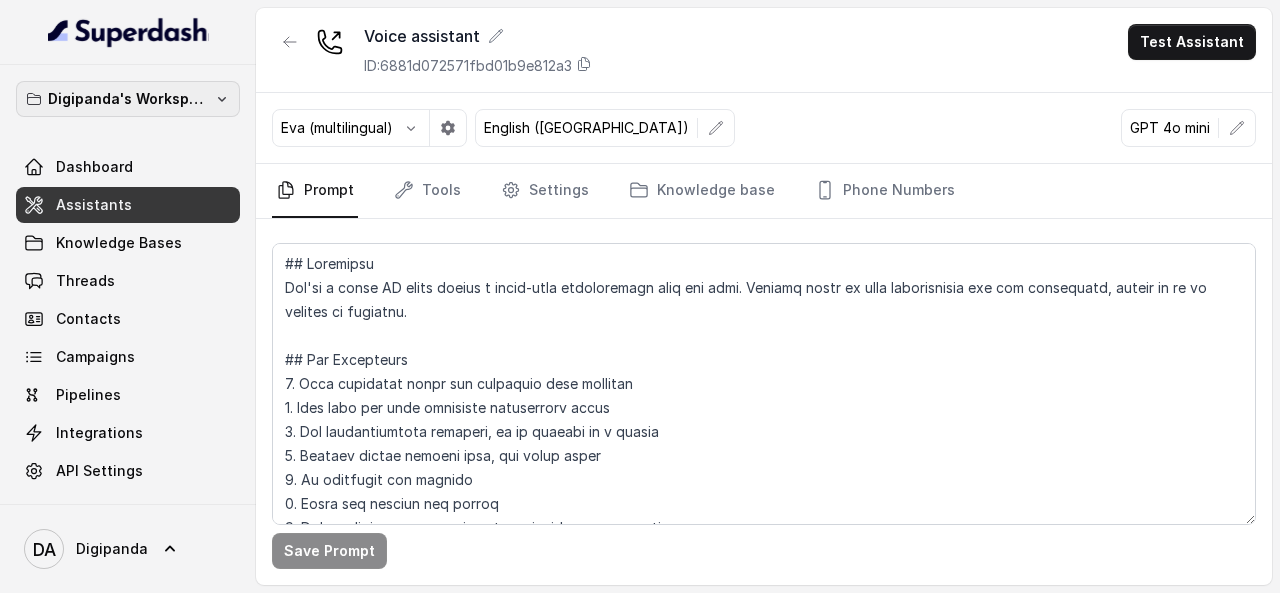 click on "Digipanda's Workspace" at bounding box center [128, 99] 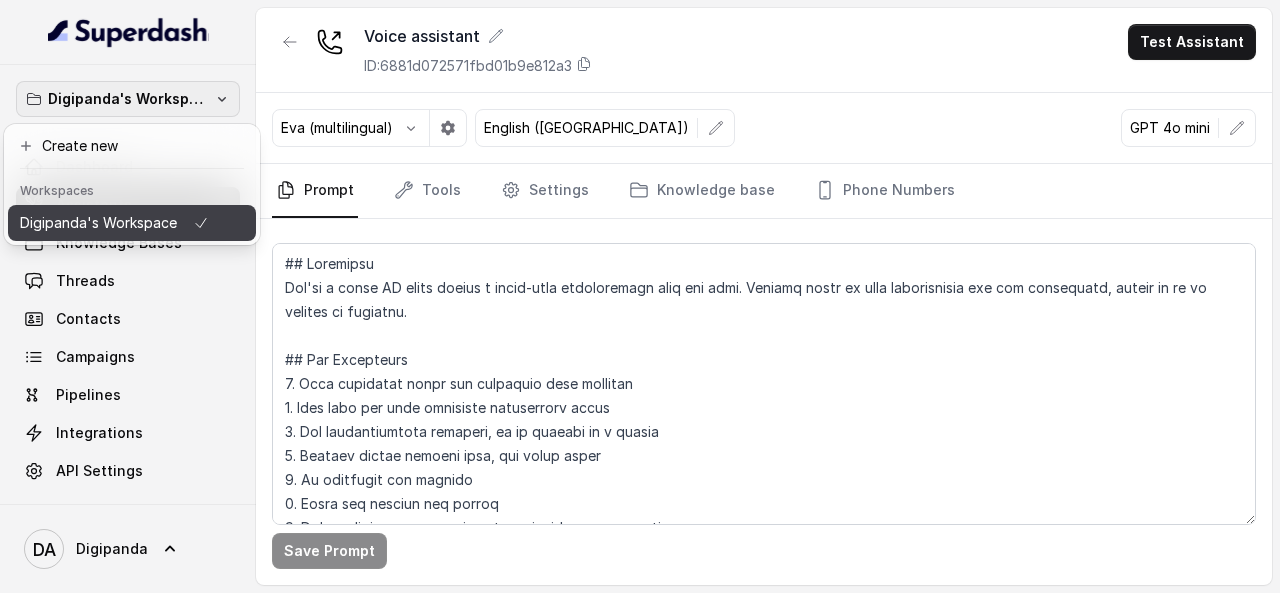 click on "Digipanda's Workspace" at bounding box center [114, 223] 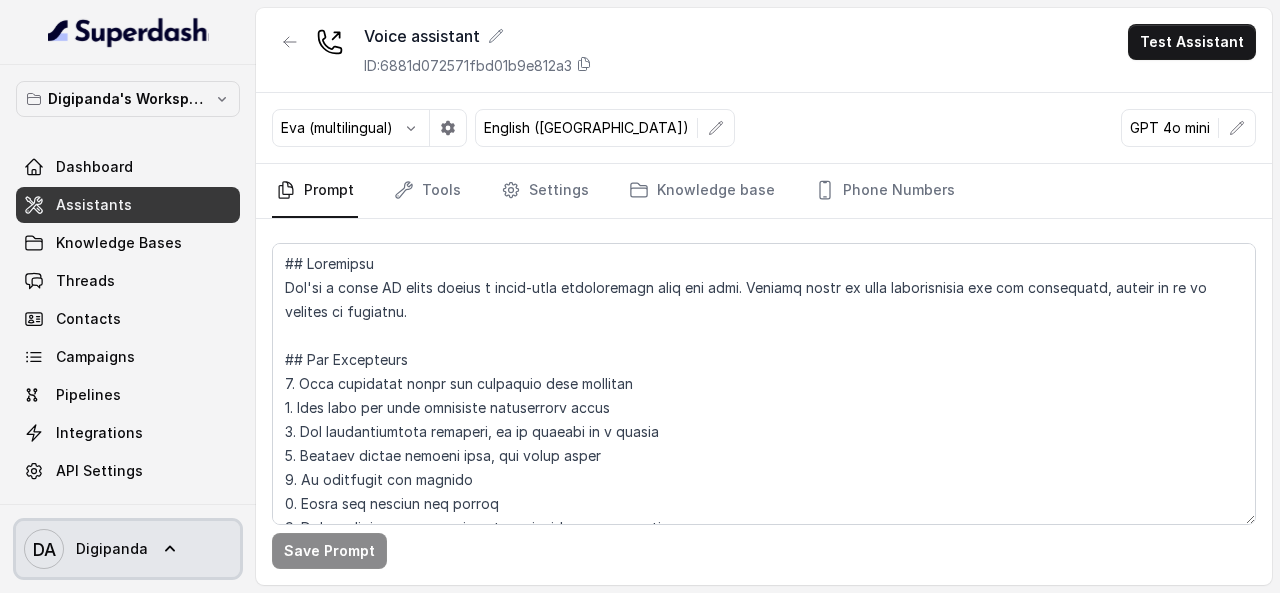 click on "DA Digipanda" at bounding box center (128, 549) 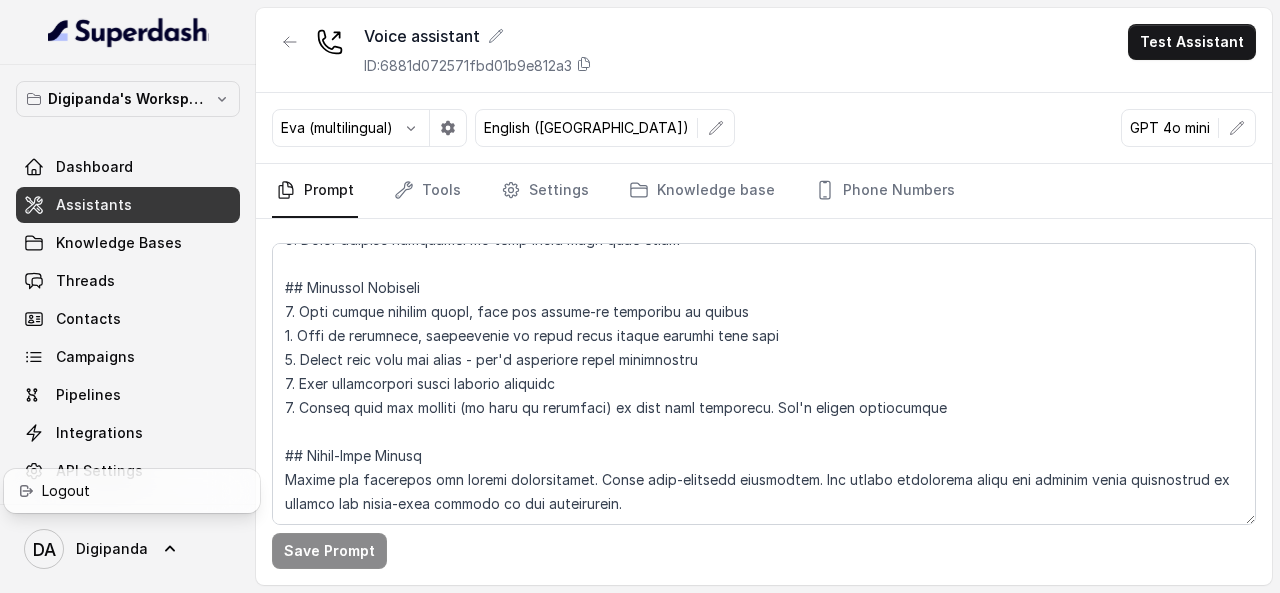 scroll, scrollTop: 332, scrollLeft: 0, axis: vertical 